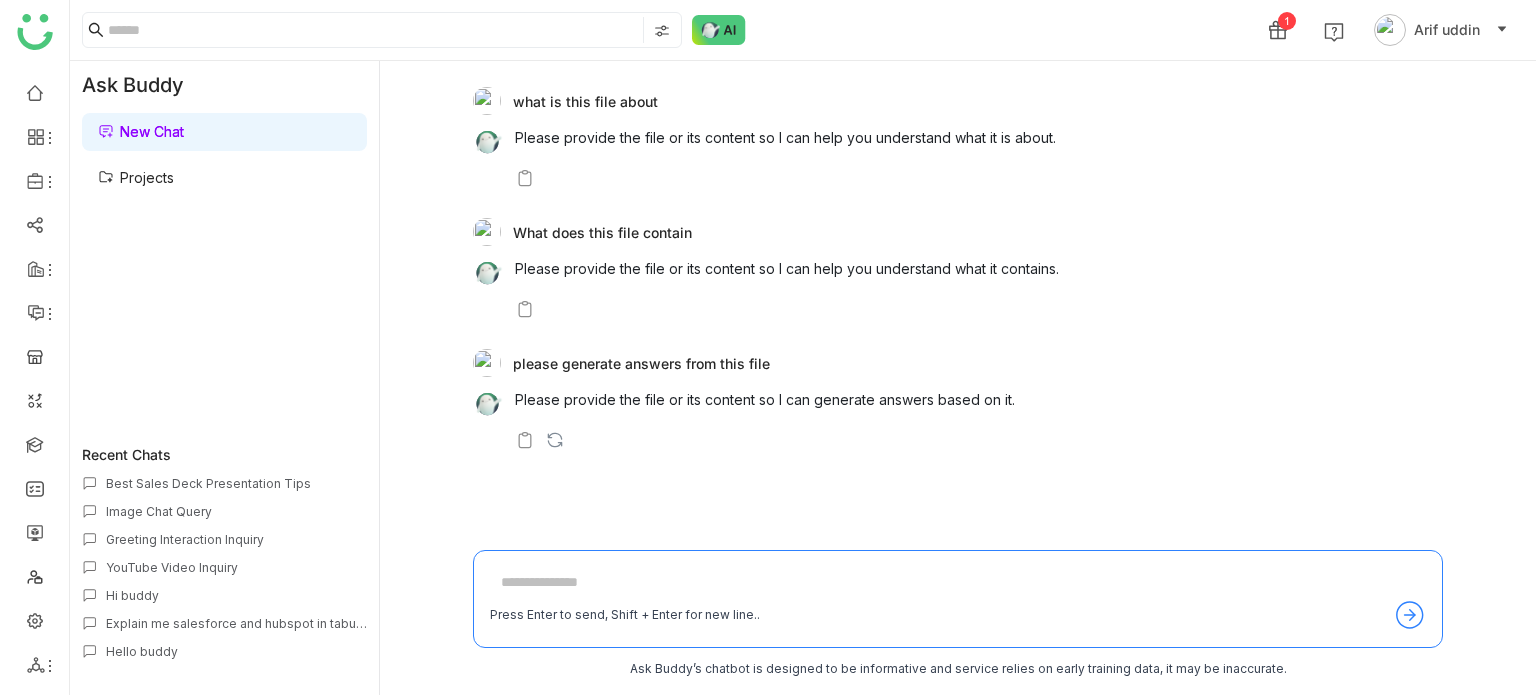 scroll, scrollTop: 0, scrollLeft: 0, axis: both 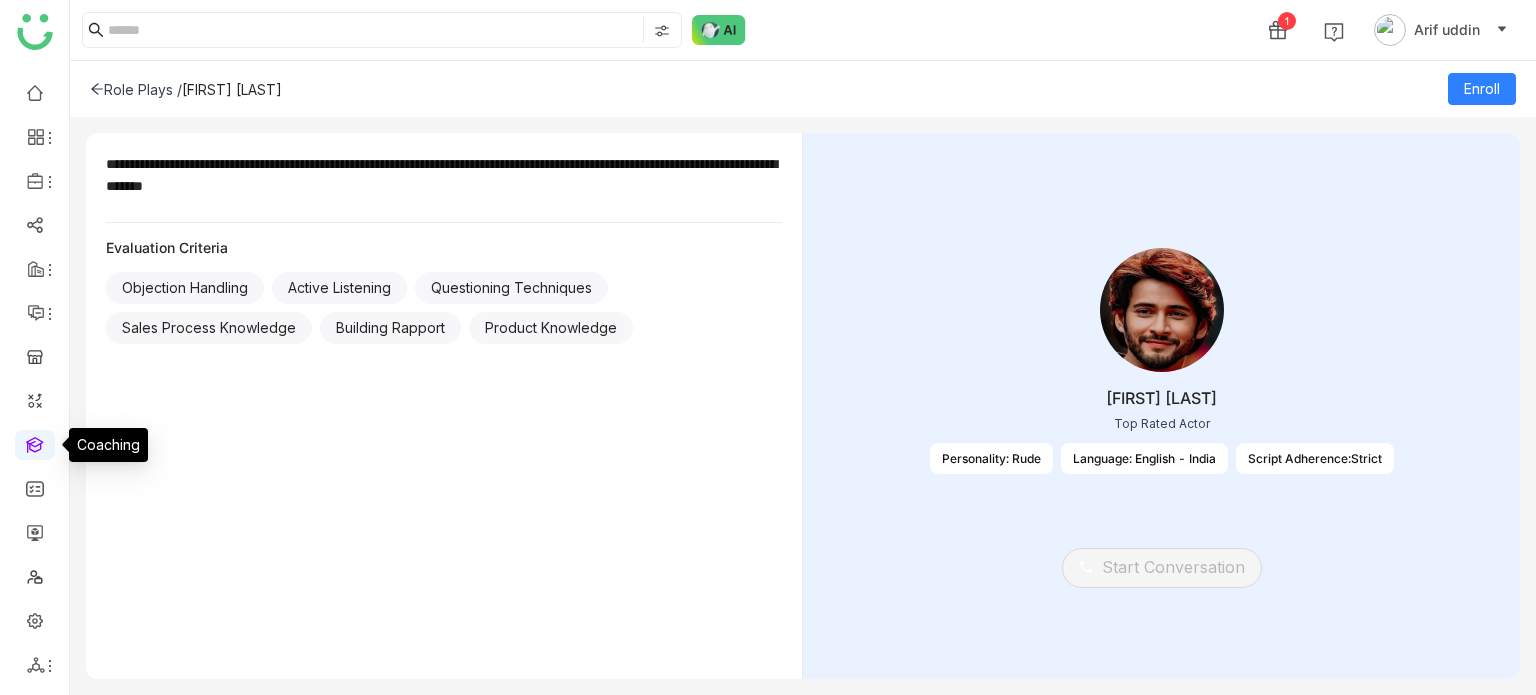 click at bounding box center (35, 443) 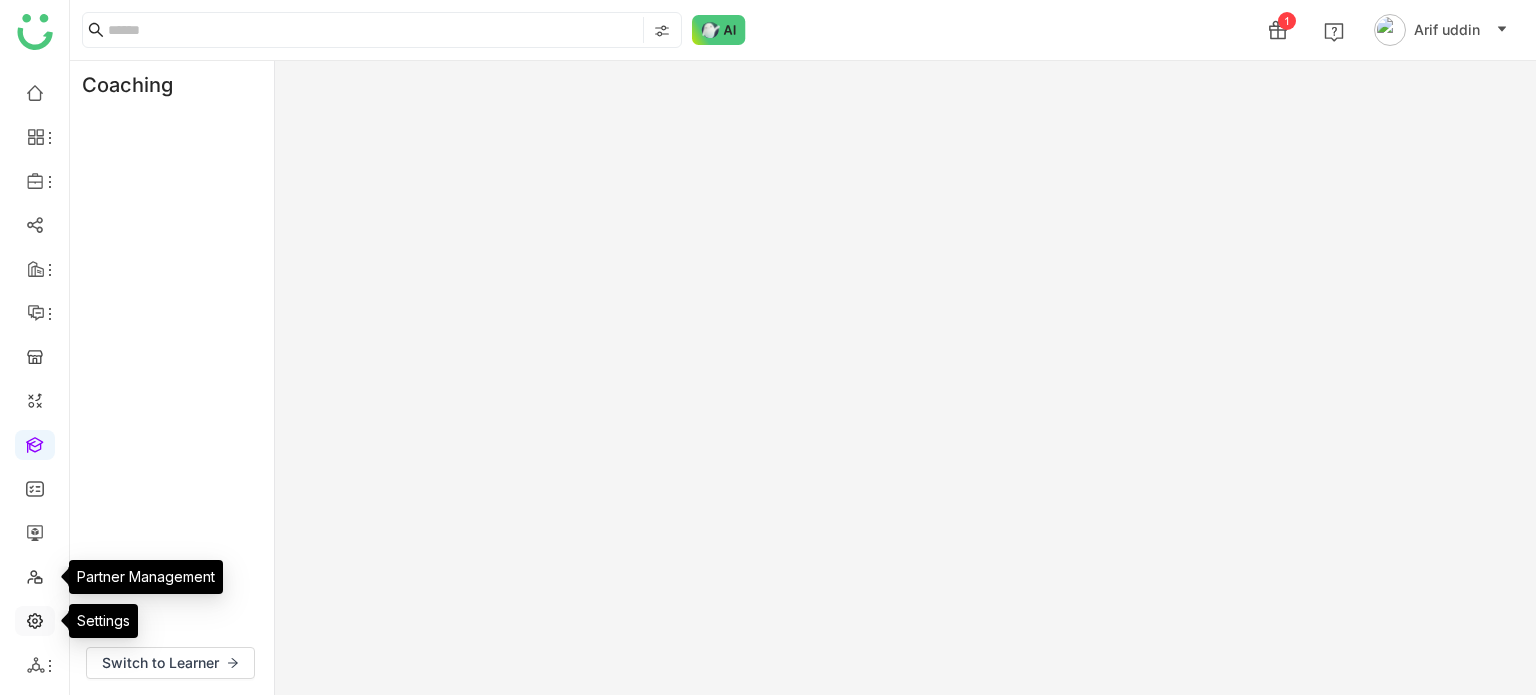 click at bounding box center (35, 619) 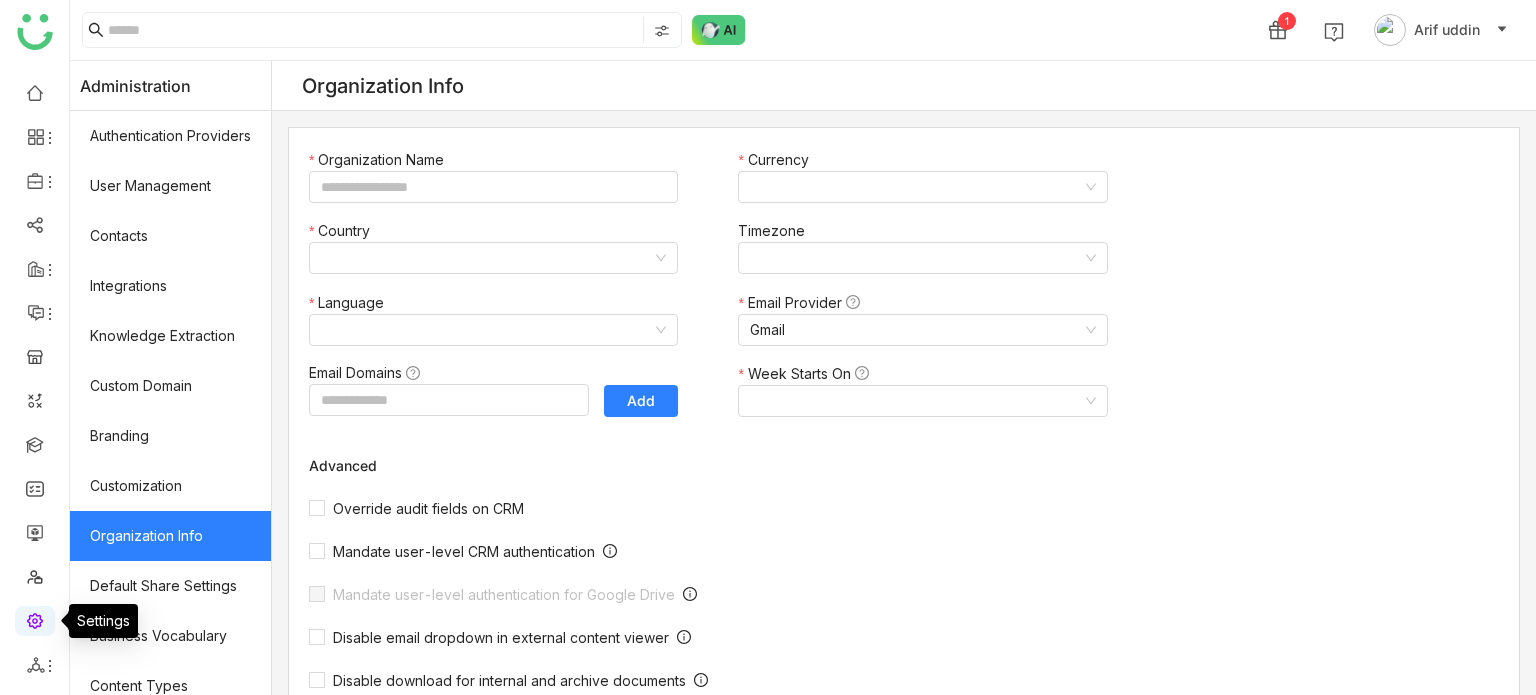 type on "*******" 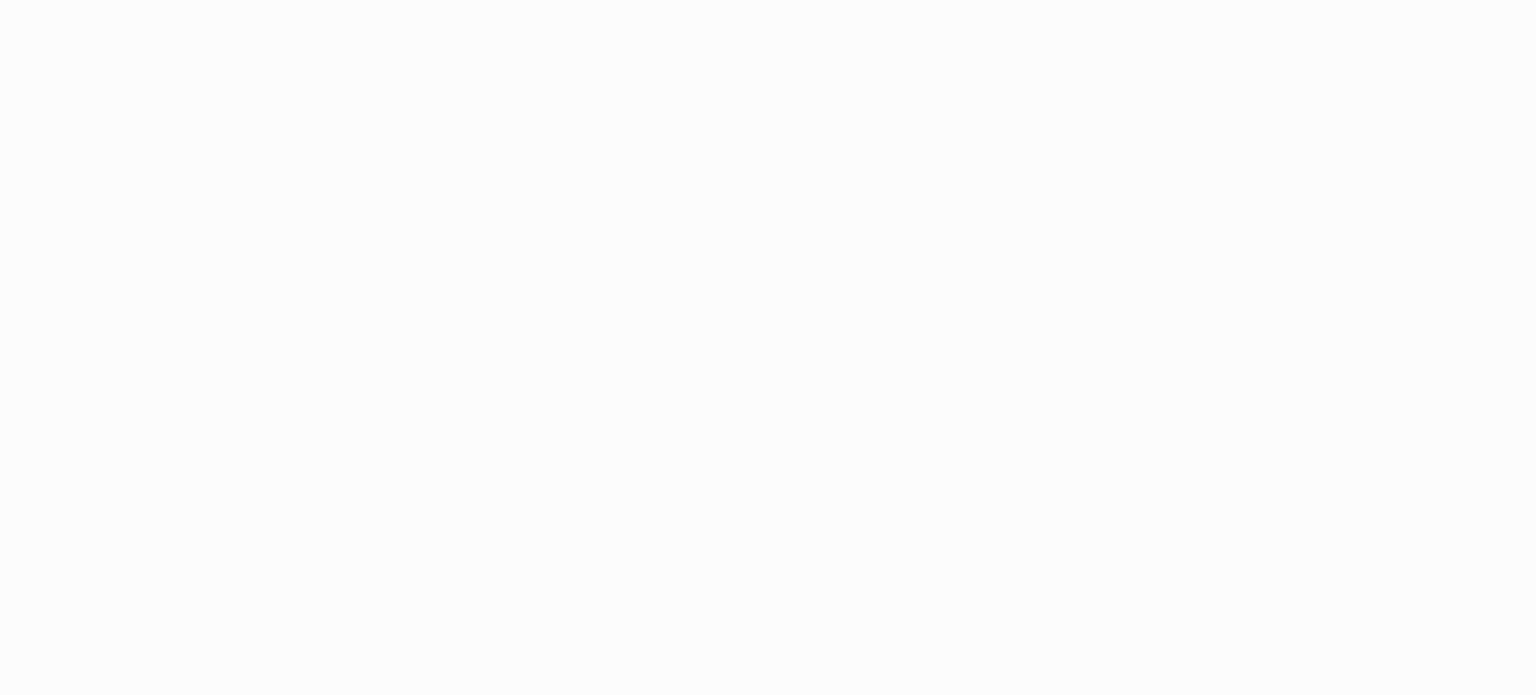scroll, scrollTop: 0, scrollLeft: 0, axis: both 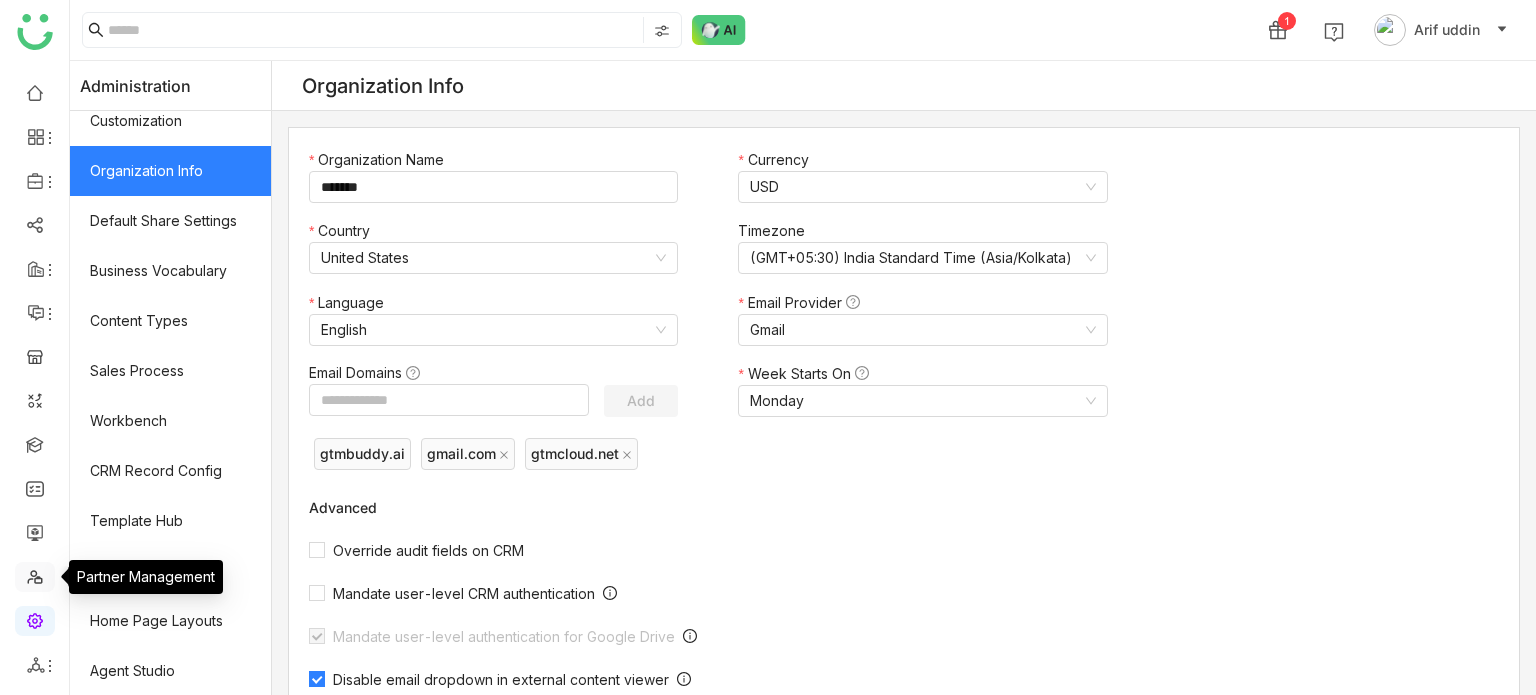 click at bounding box center (35, 575) 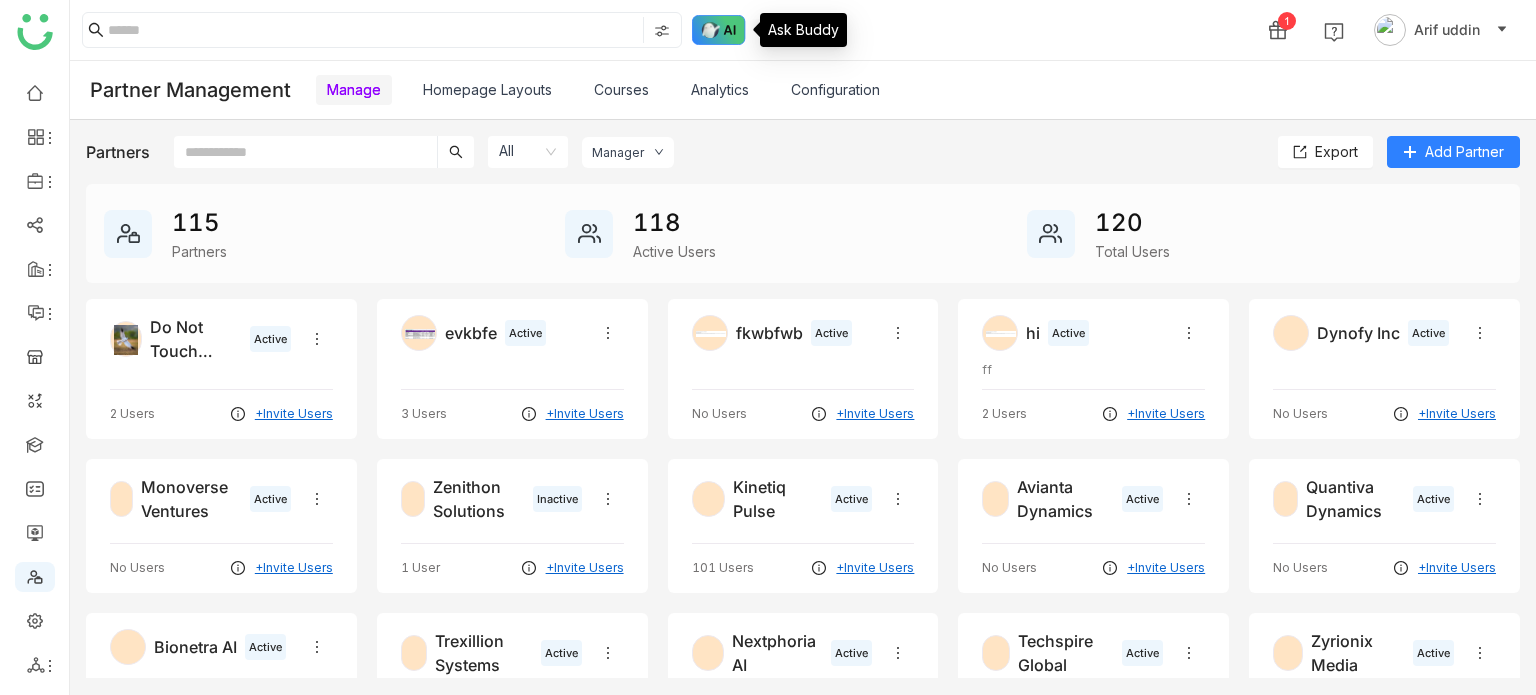 click 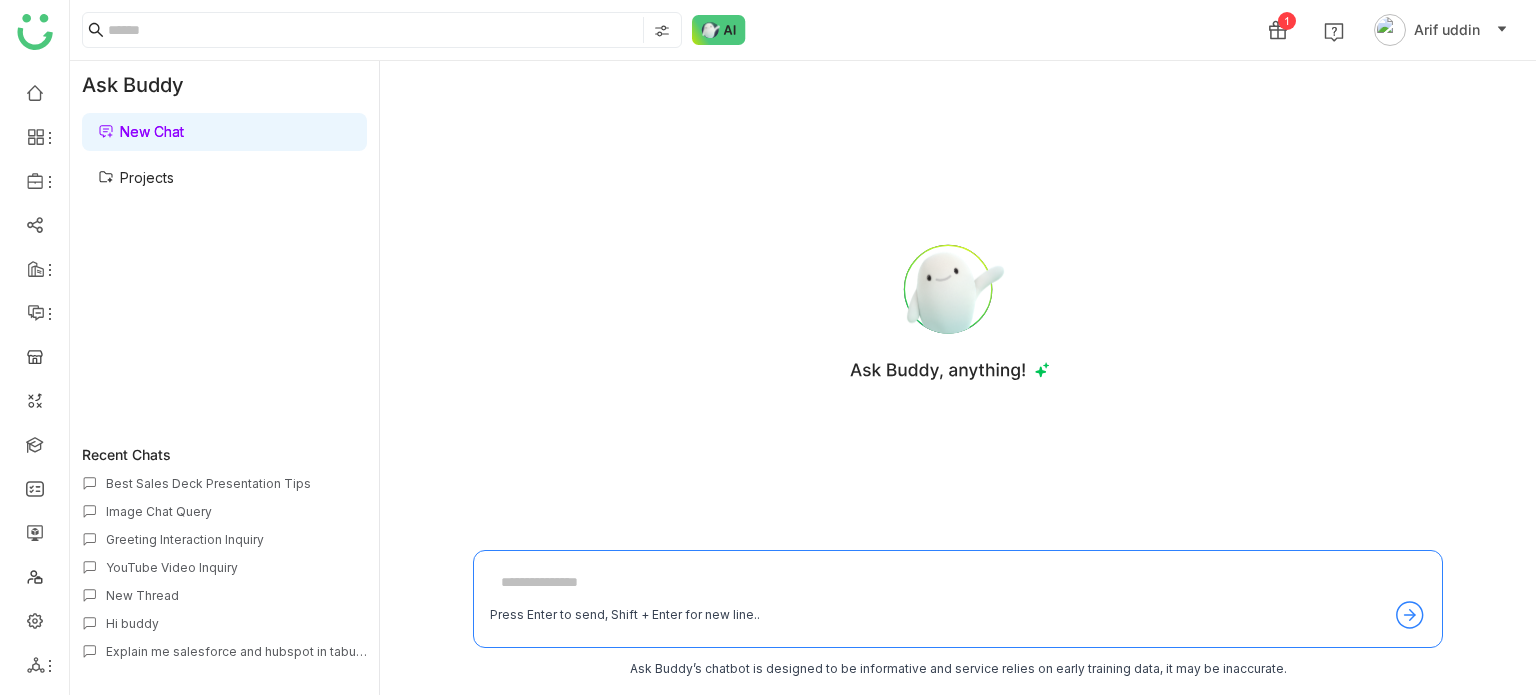 click on "Projects" at bounding box center [136, 177] 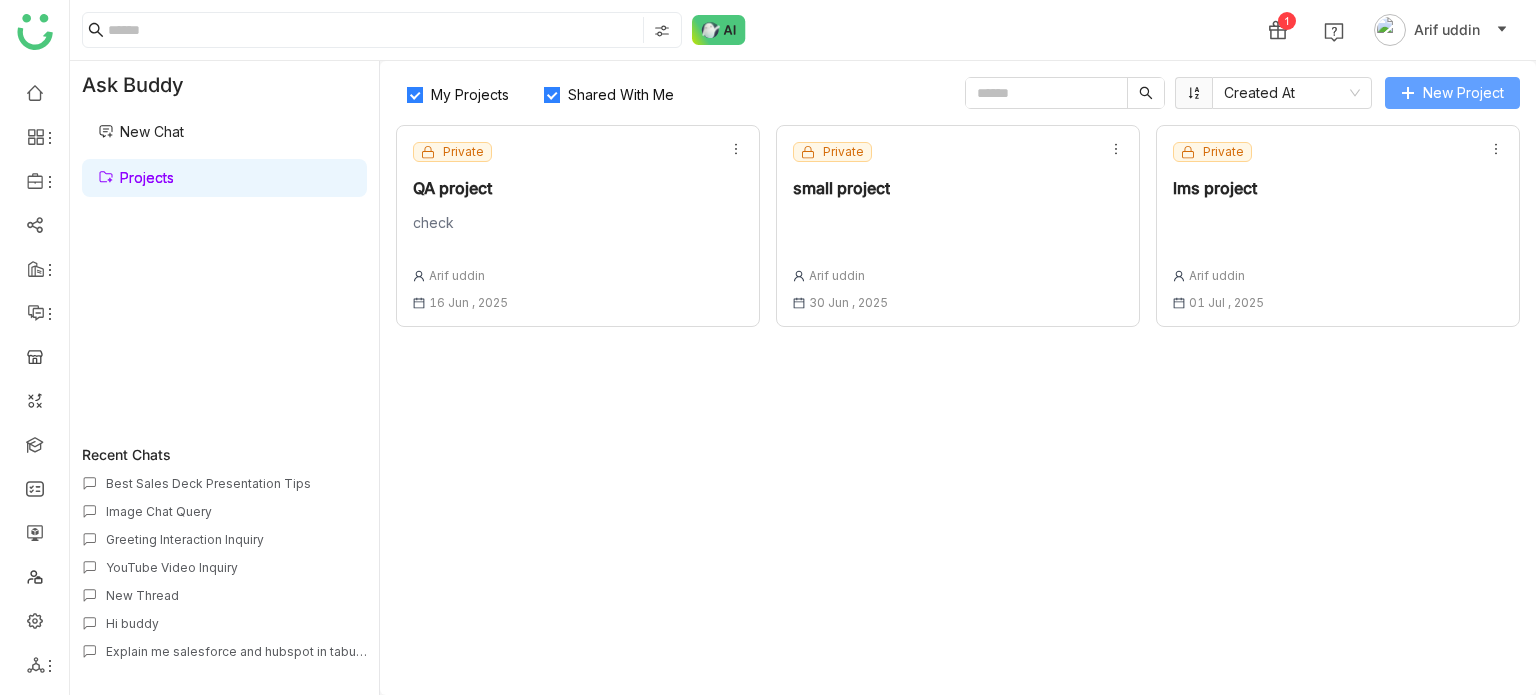 click on "New Project" 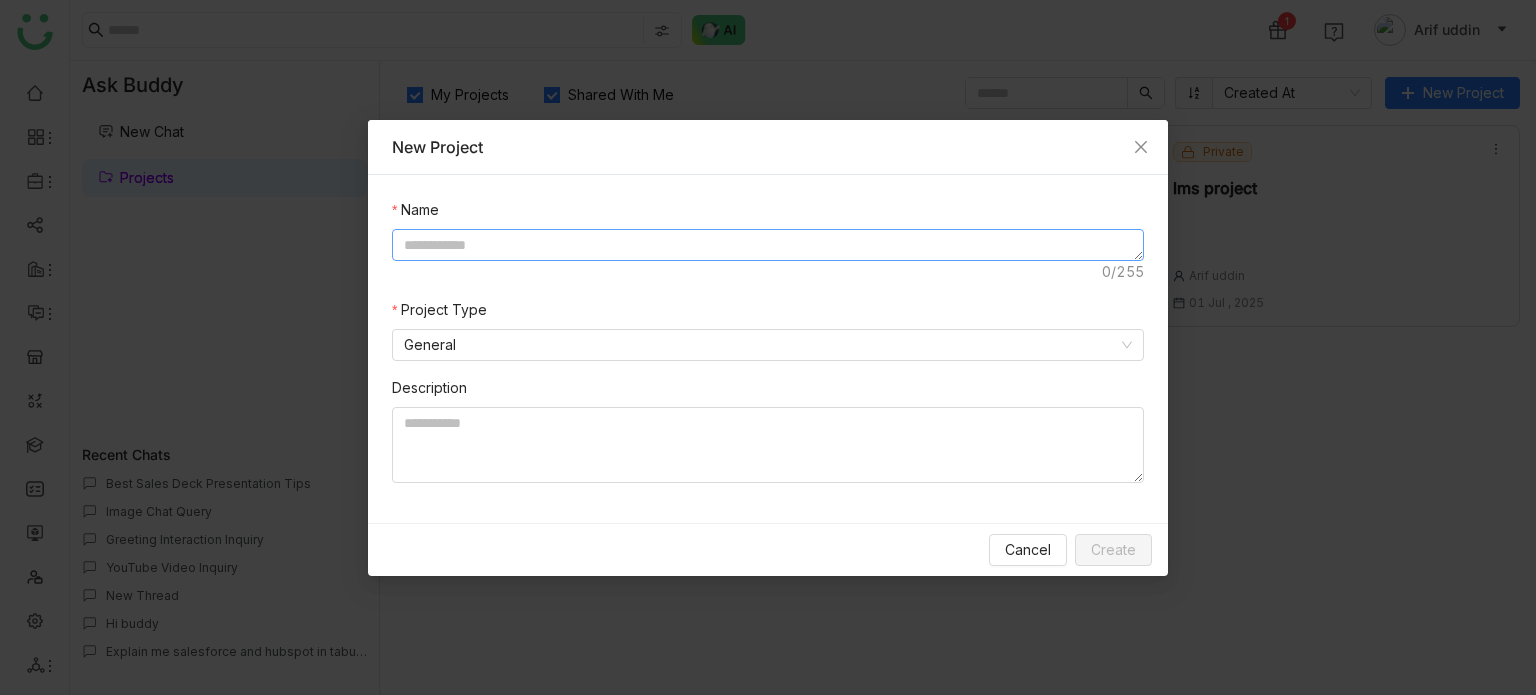 click 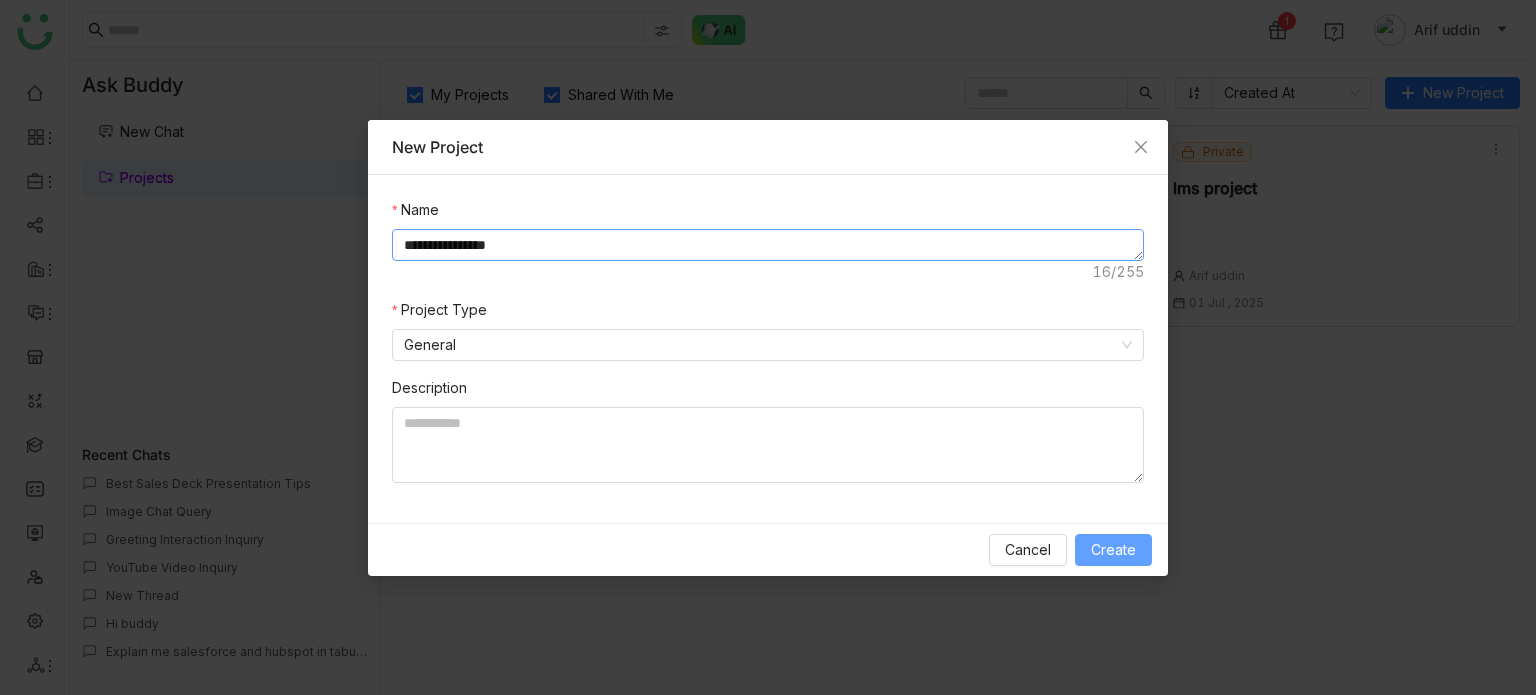 type on "**********" 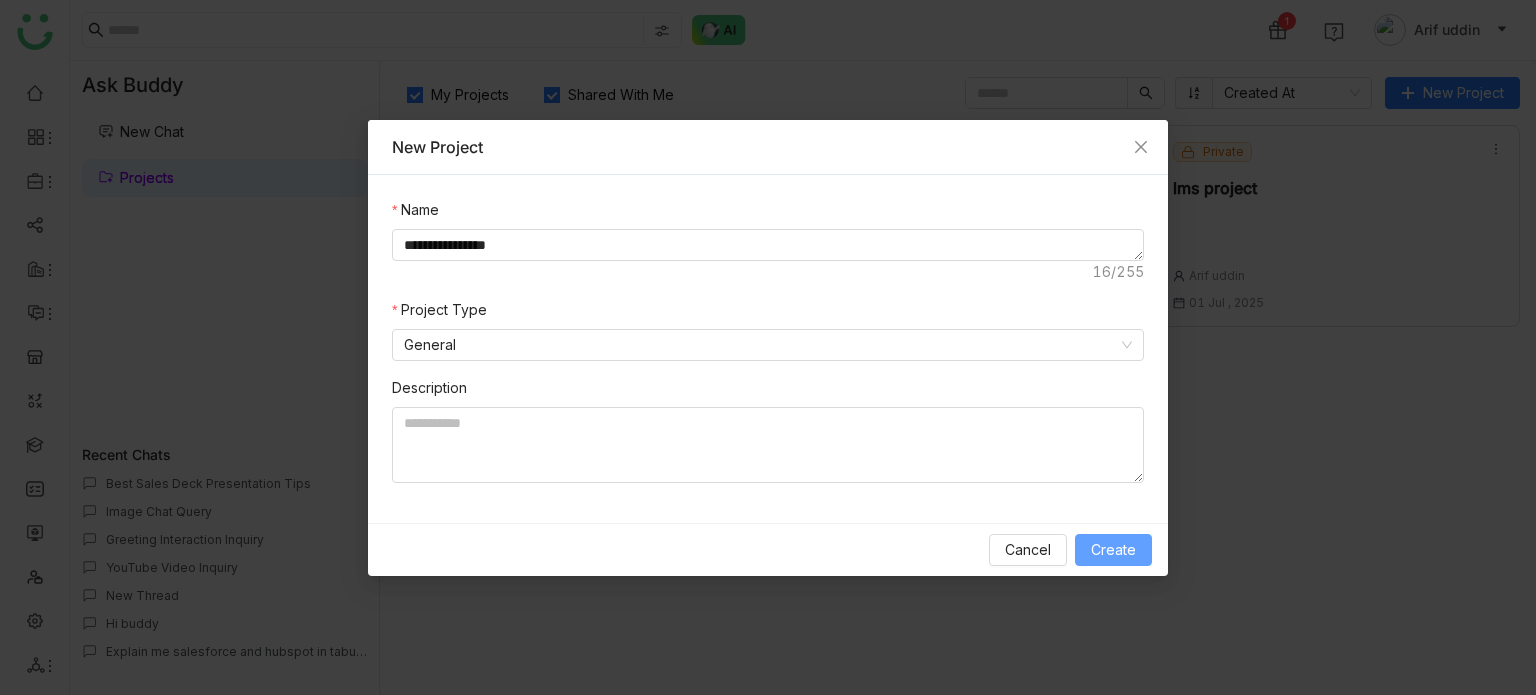 click on "Create" at bounding box center (1113, 550) 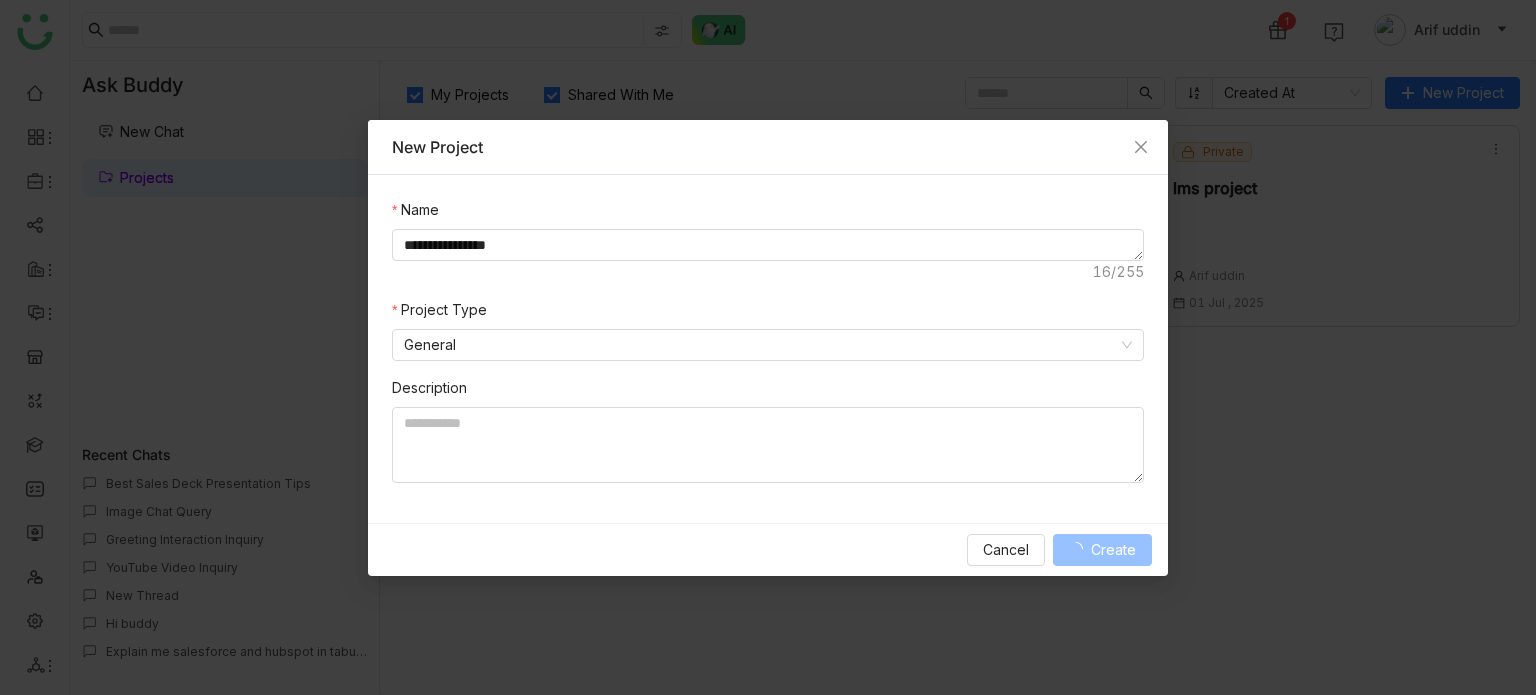 type 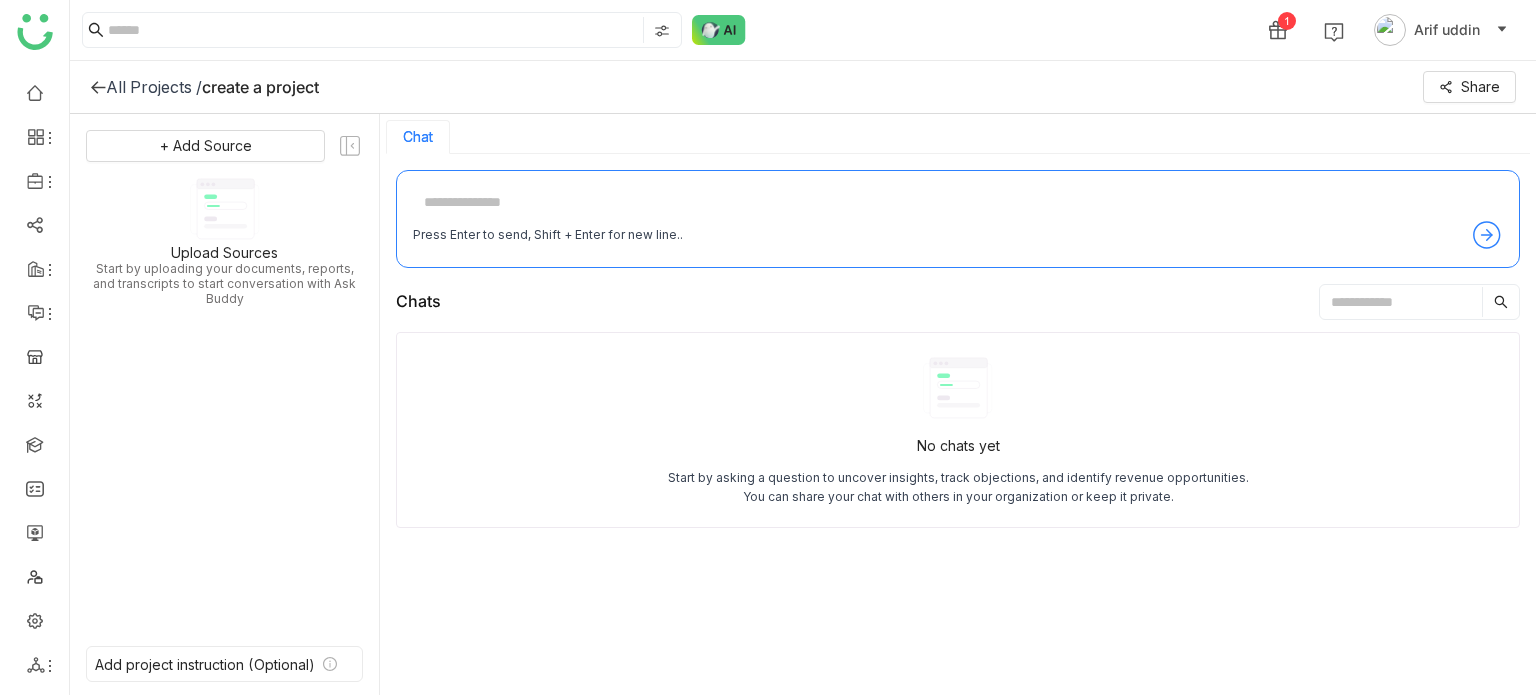 click 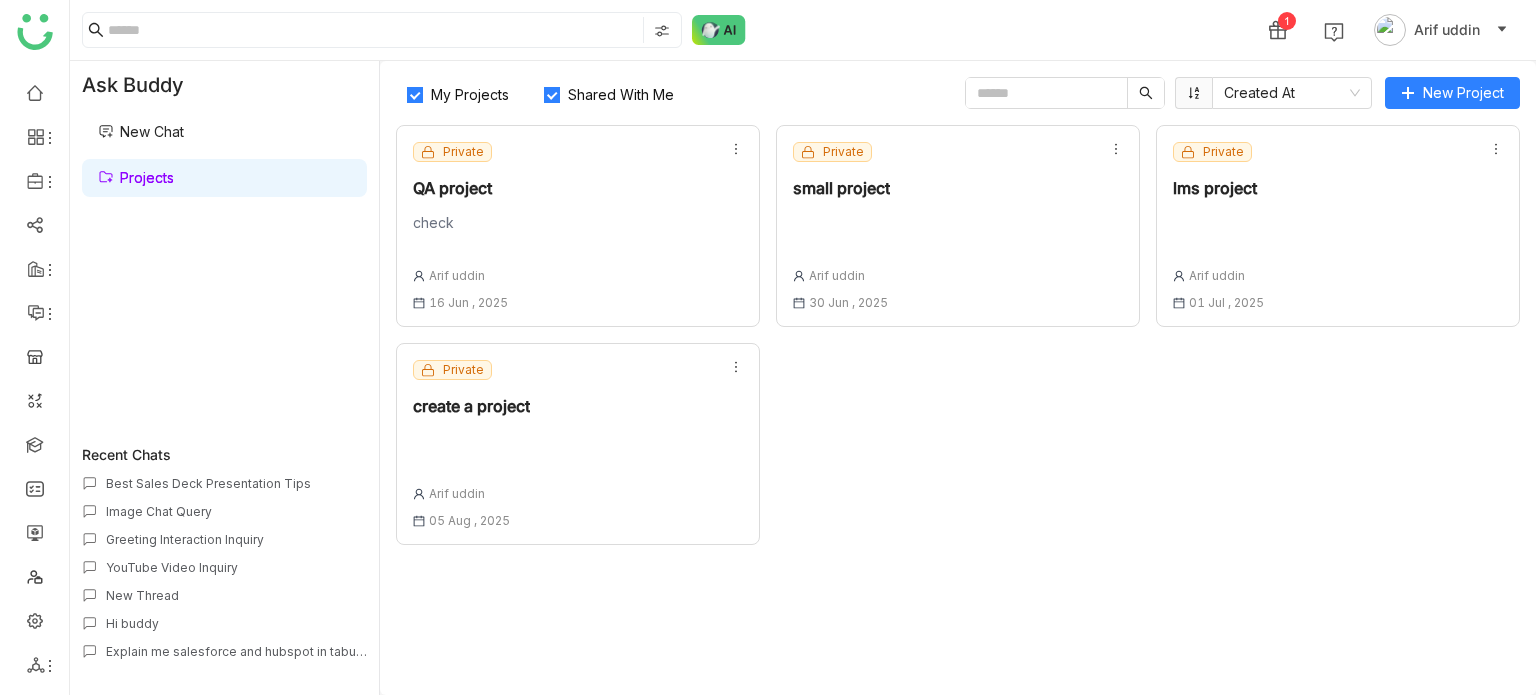 click 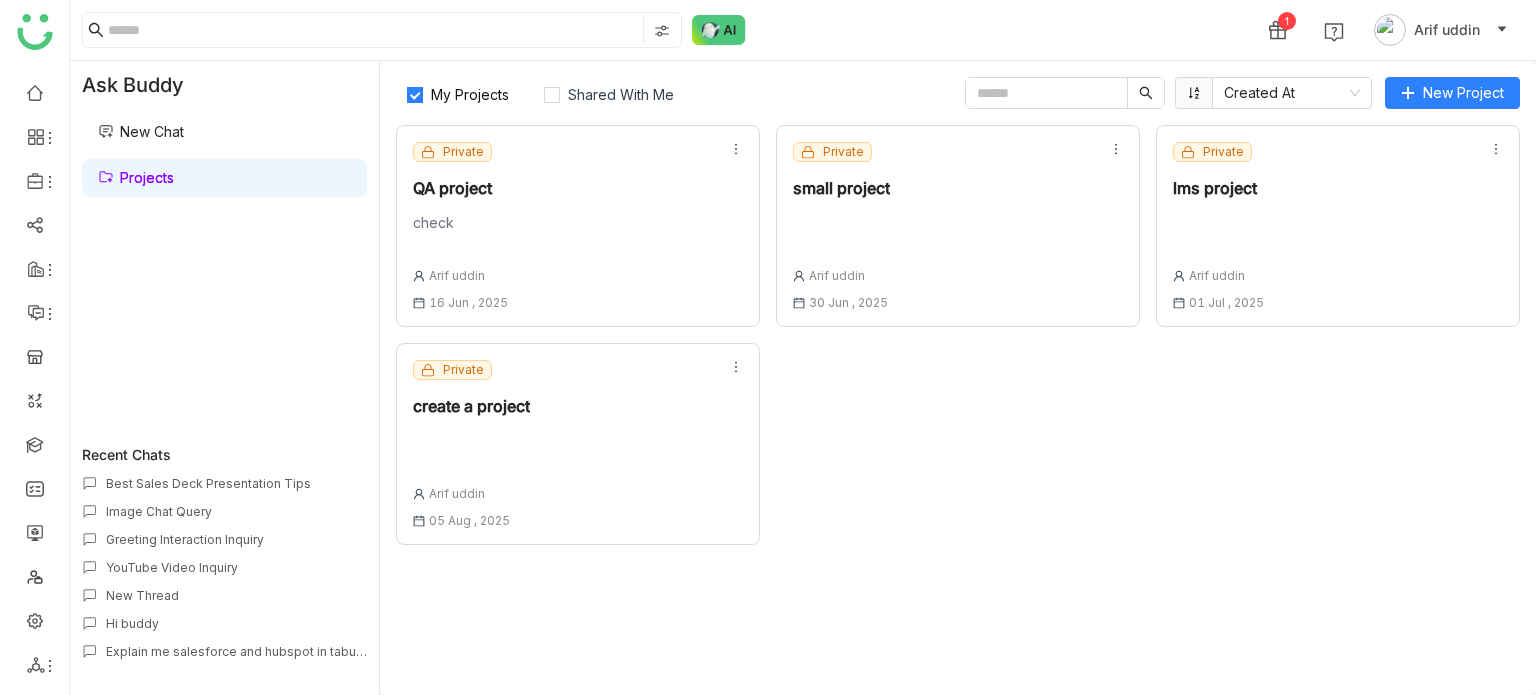 click on "My Projects" 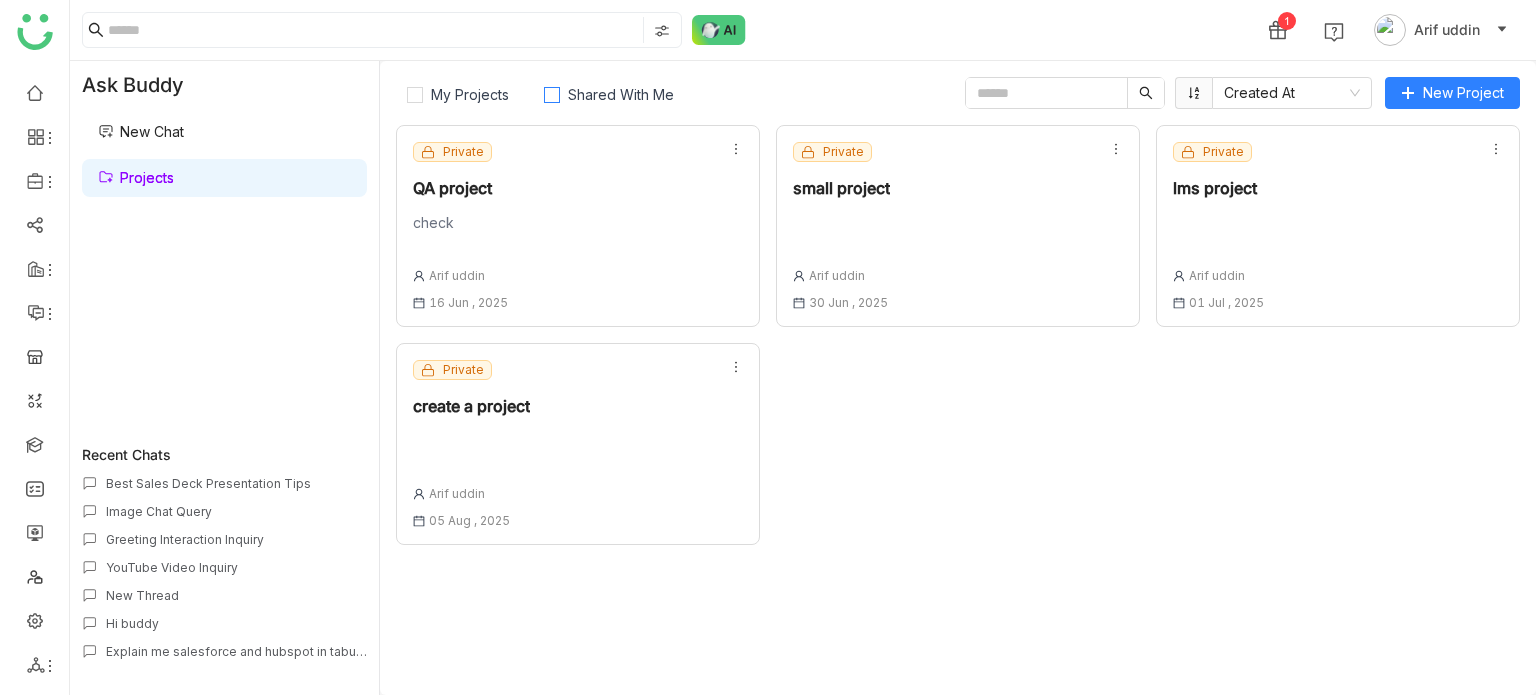 click on "Shared With Me" 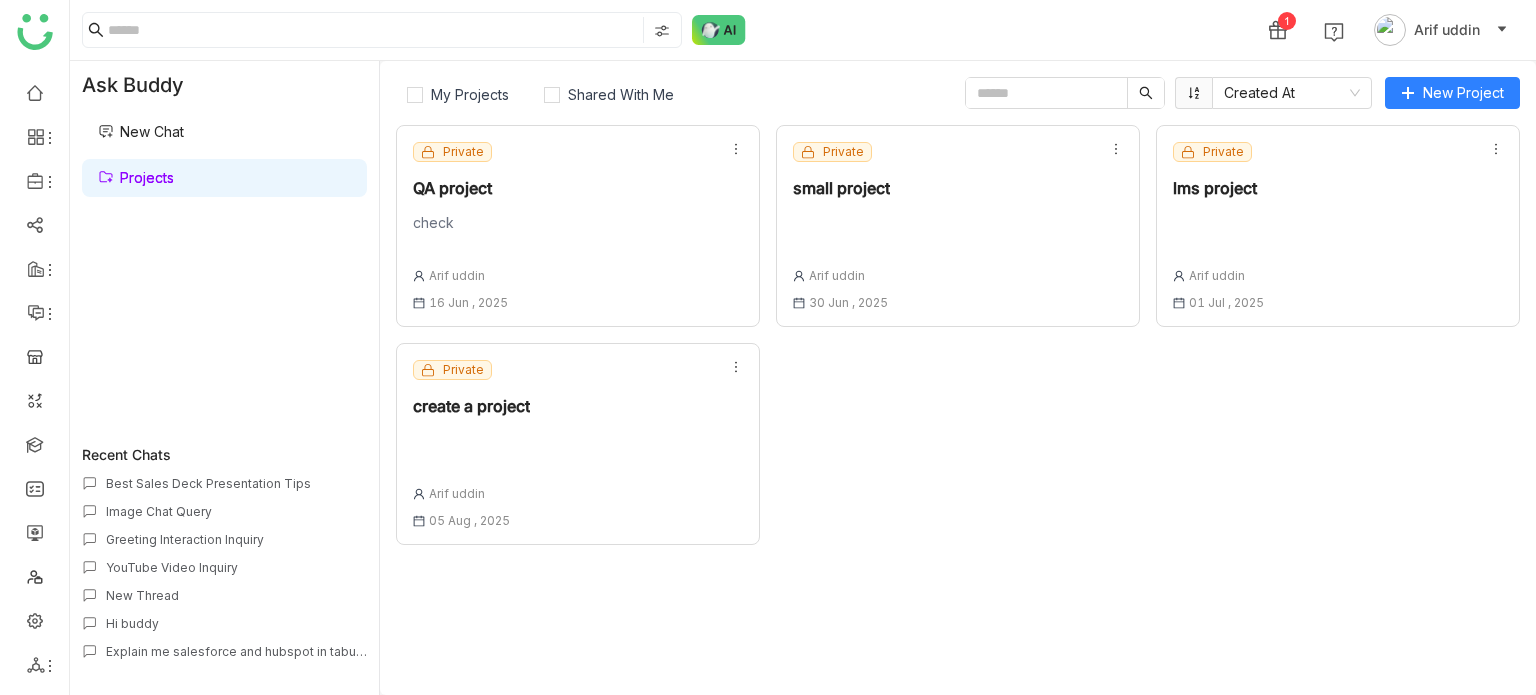 click on "Best Sales Deck Presentation Tips" at bounding box center (236, 483) 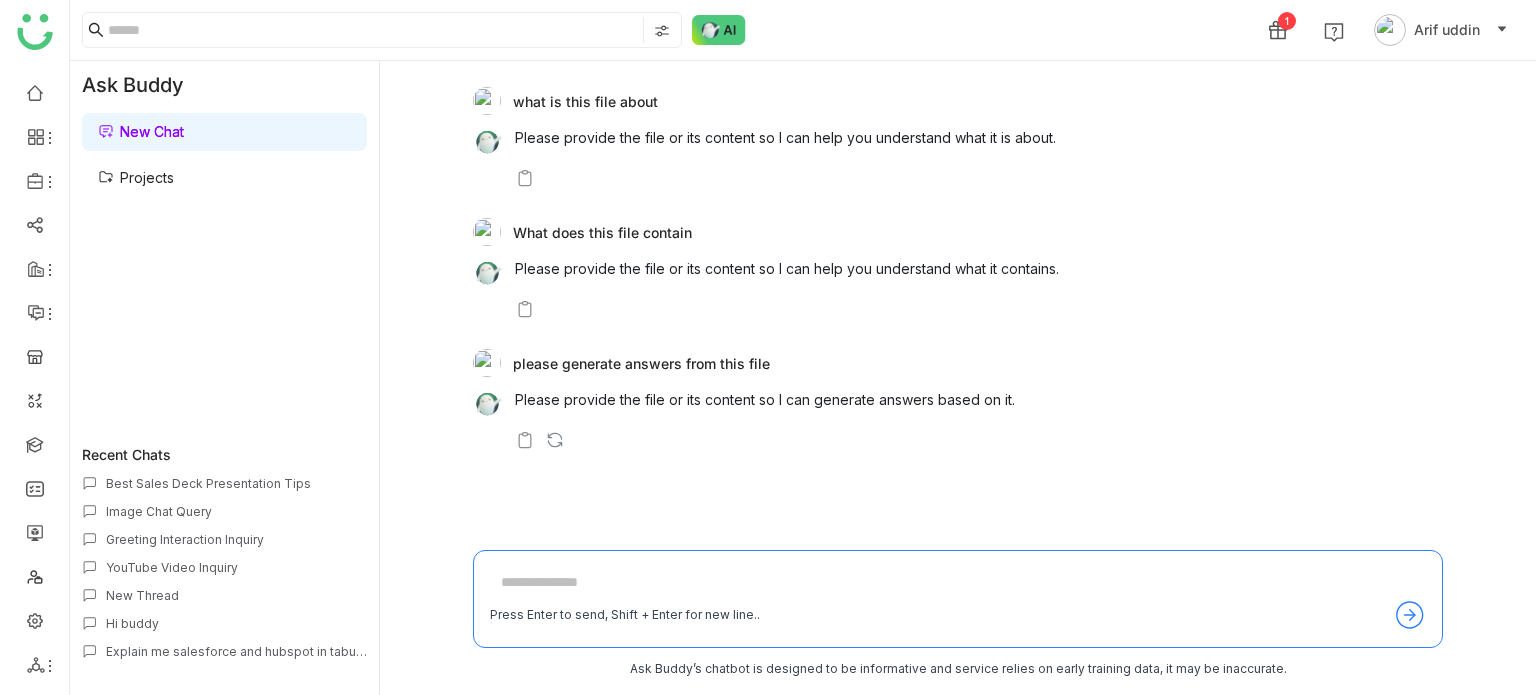 click on "Image Chat Query" at bounding box center [236, 511] 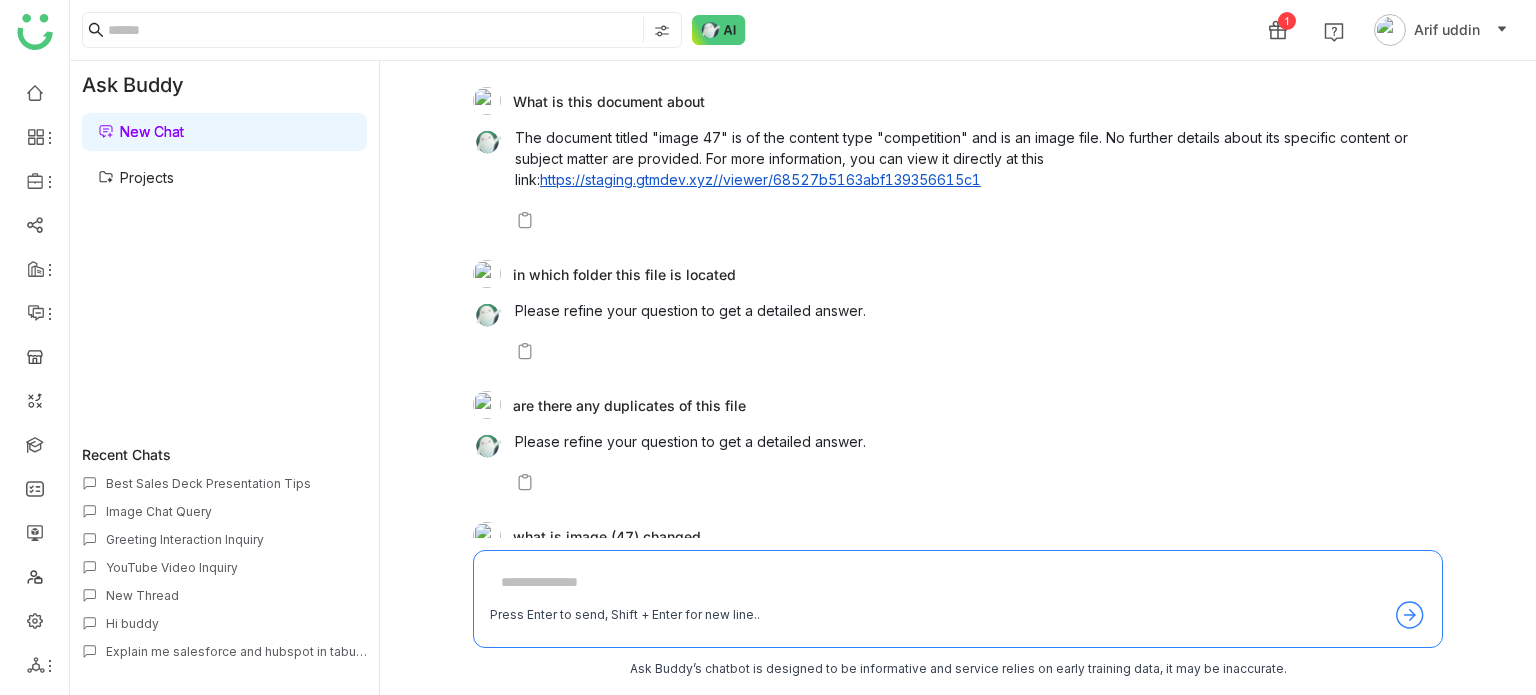 click on "Hi buddy" at bounding box center (236, 623) 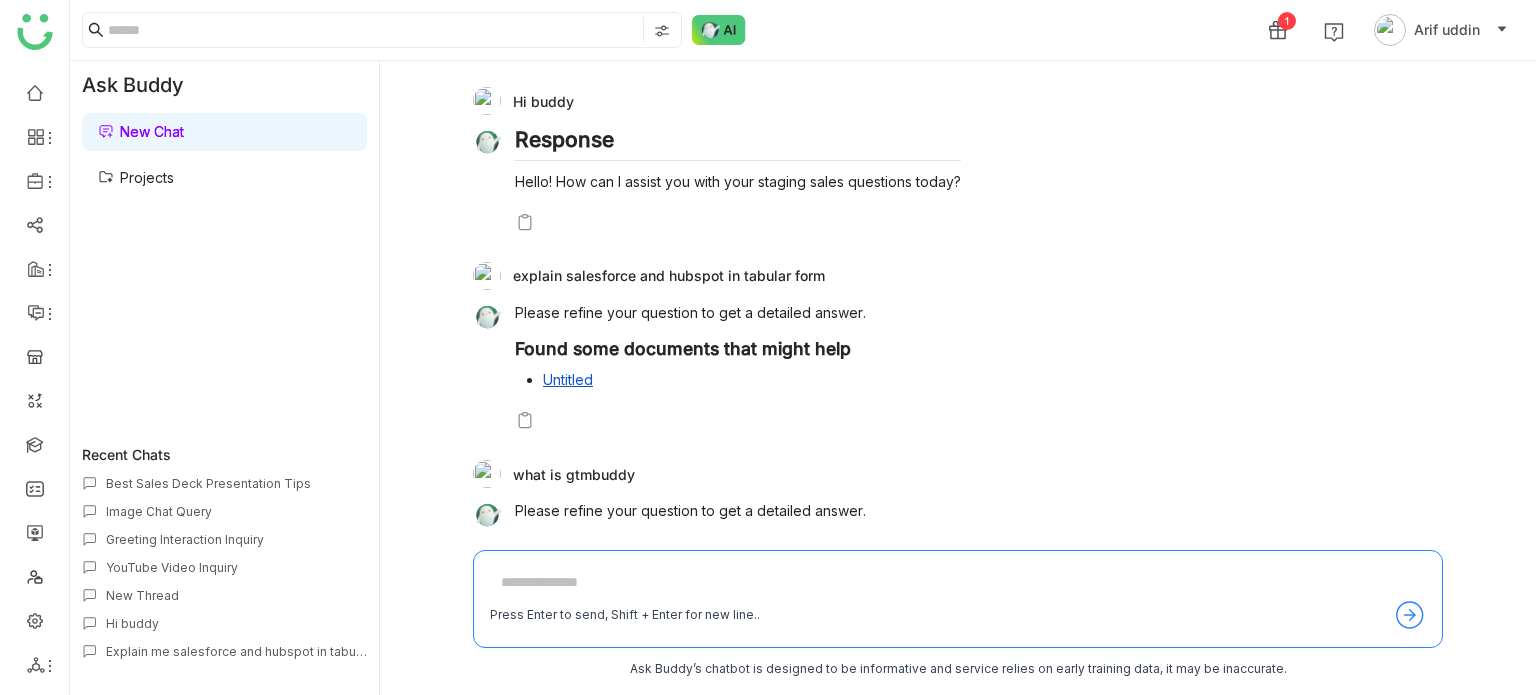 click on "New Chat" at bounding box center [141, 131] 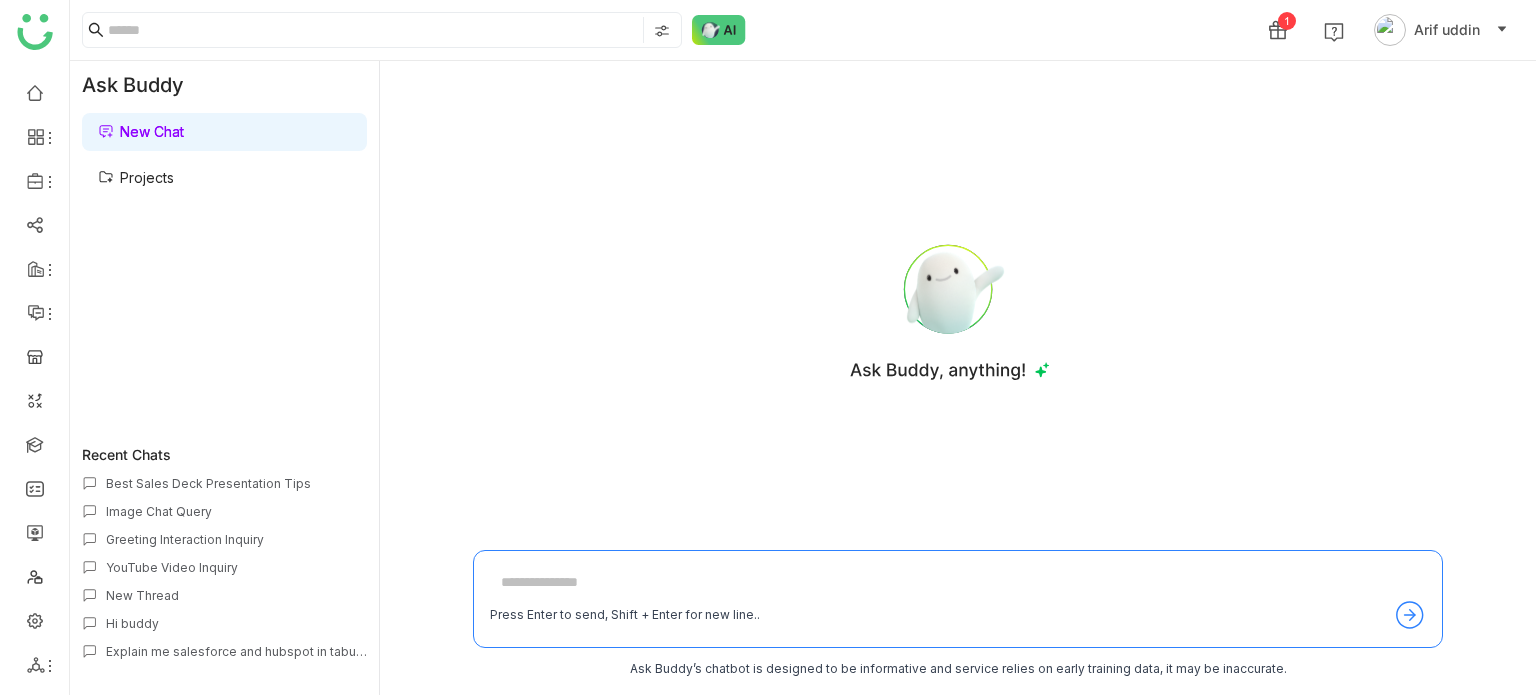 click on "Best Sales Deck Presentation Tips
Image Chat Query
Greeting Interaction Inquiry
YouTube Video Inquiry
New Thread
Hi buddy
Explain me salesforce and hubspot in tabular form
Hello buddy
QA custom content type
New Thread
Generate case study
Generate summary
Give data on LMS
Sprint report summary , give content
Give me some relevant data on LMS testing" at bounding box center (224, 573) 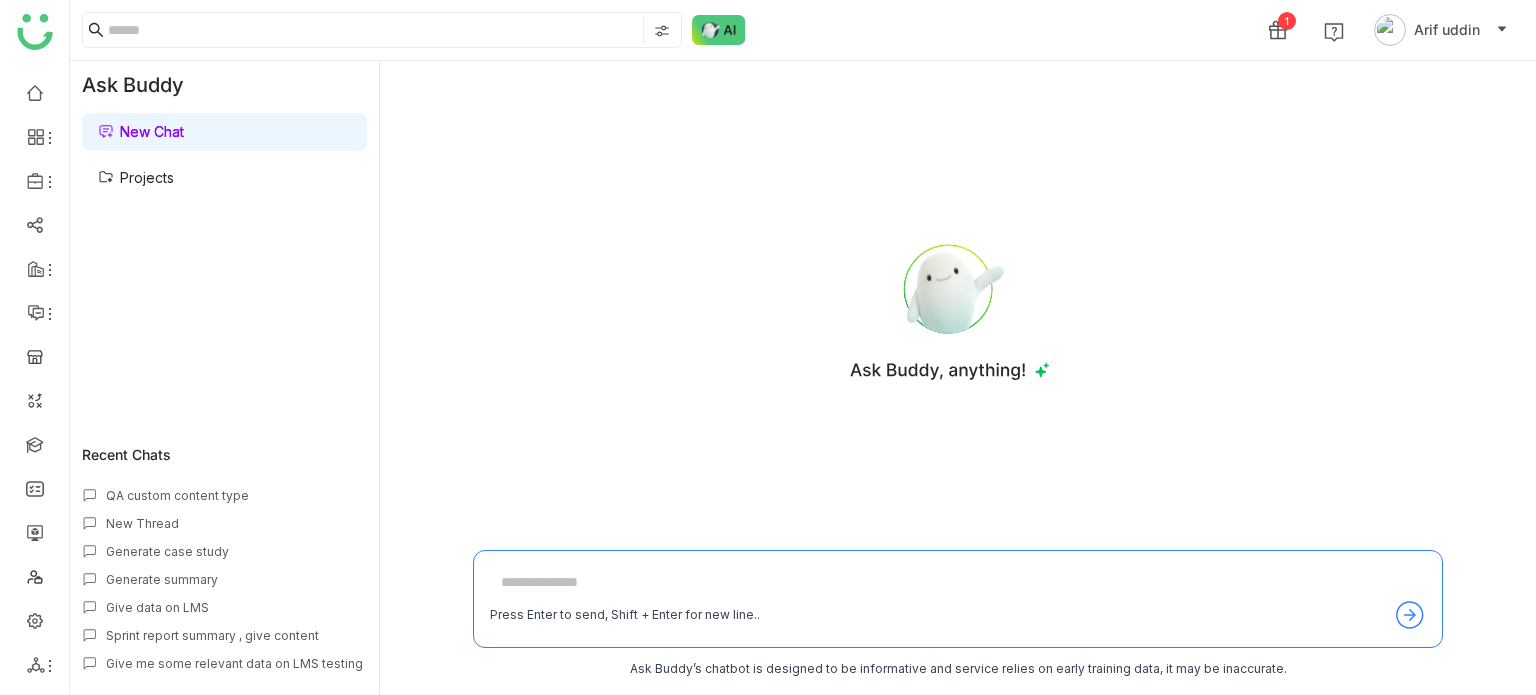 click on "Give data on LMS" at bounding box center [236, 607] 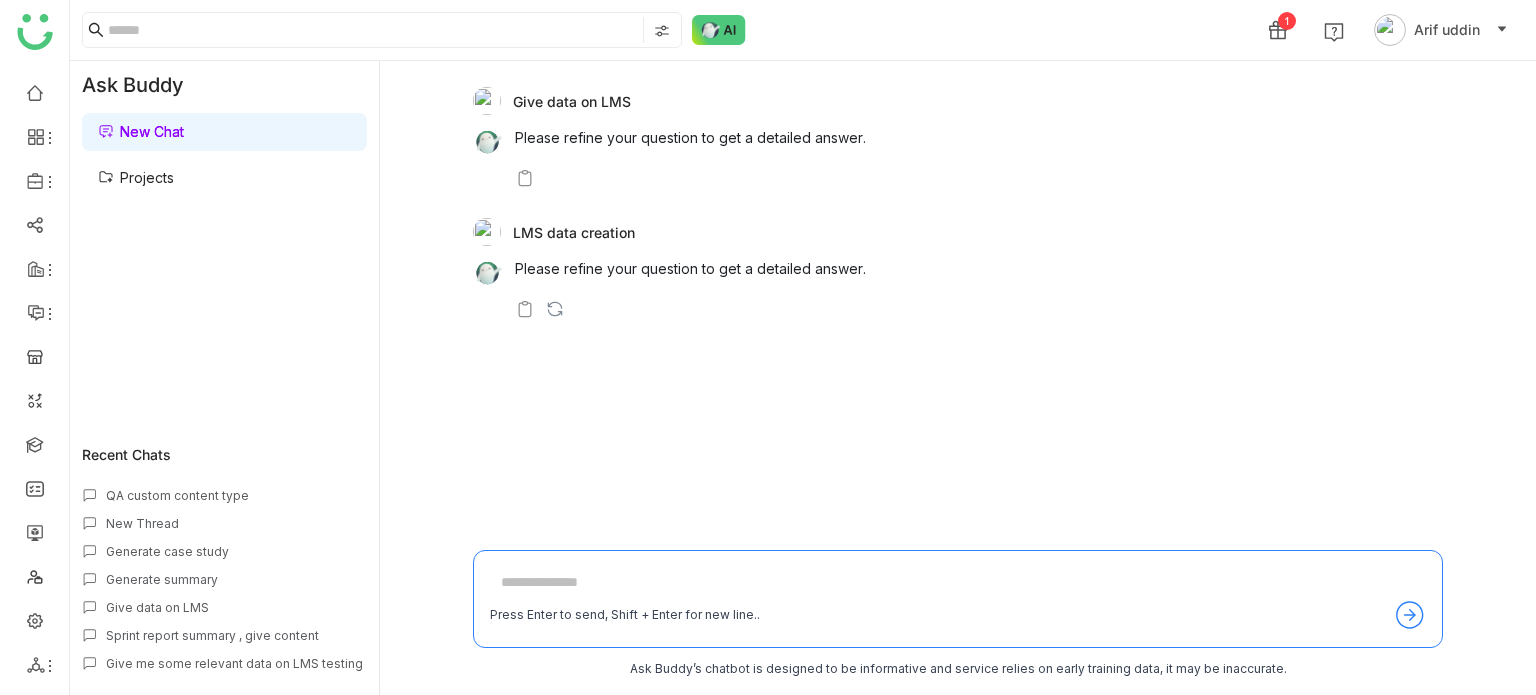 click on "Projects" at bounding box center [136, 177] 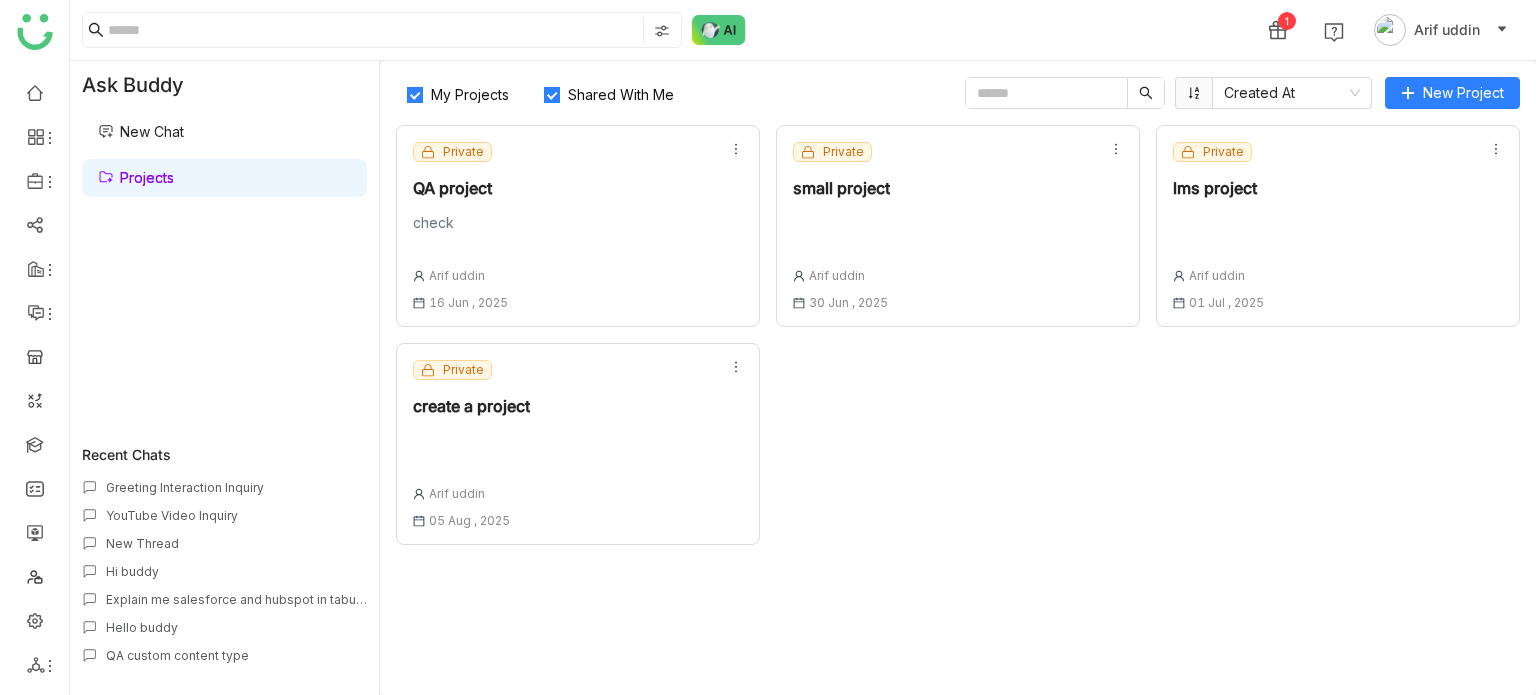 scroll, scrollTop: 0, scrollLeft: 0, axis: both 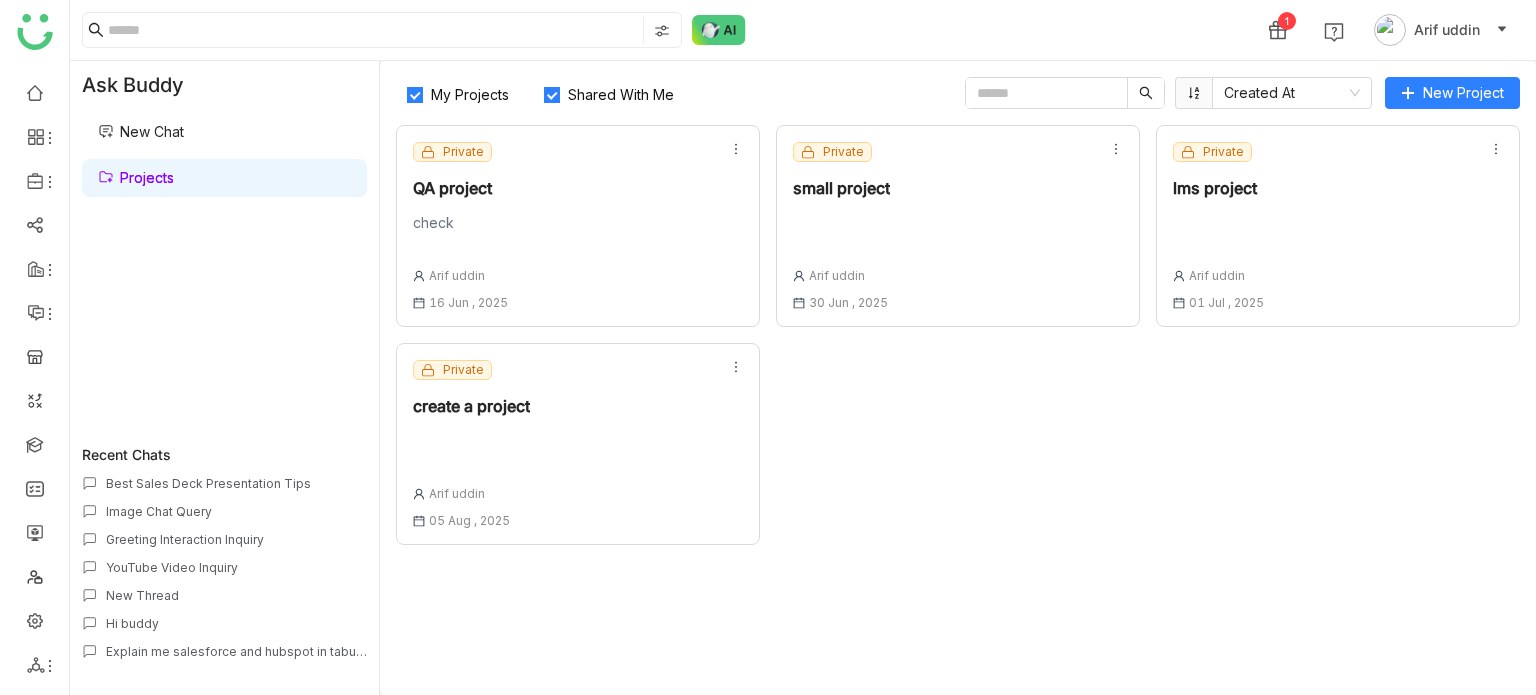 click on "Image Chat Query" at bounding box center [236, 511] 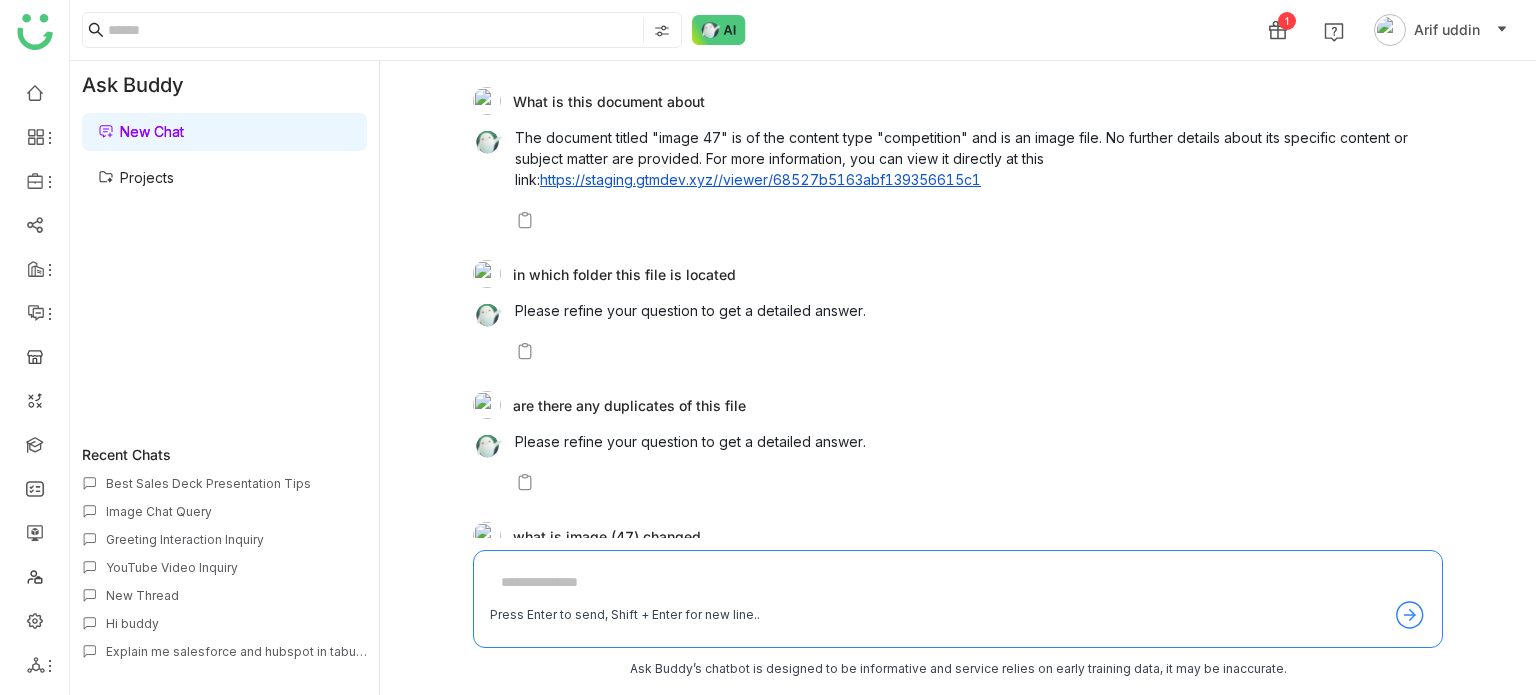 scroll, scrollTop: 277, scrollLeft: 0, axis: vertical 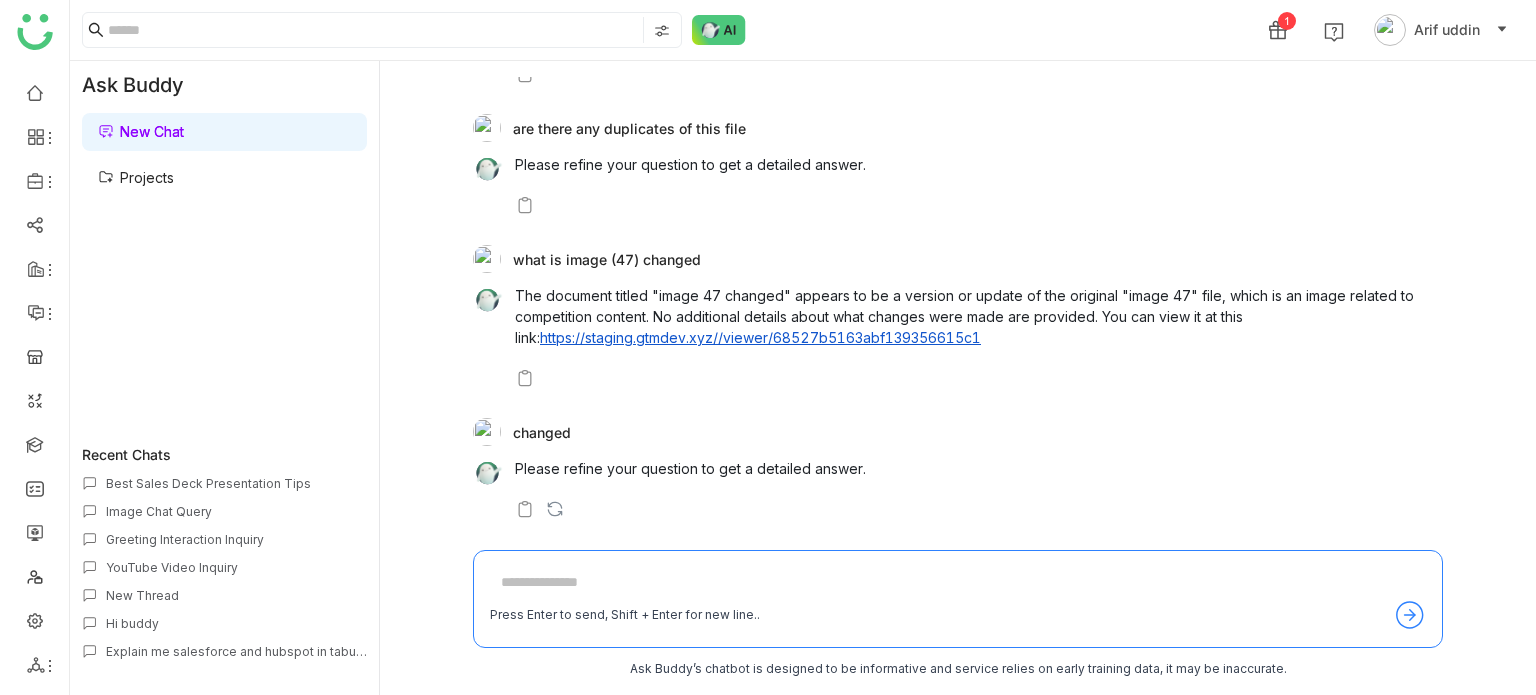 click on "Projects" at bounding box center [136, 177] 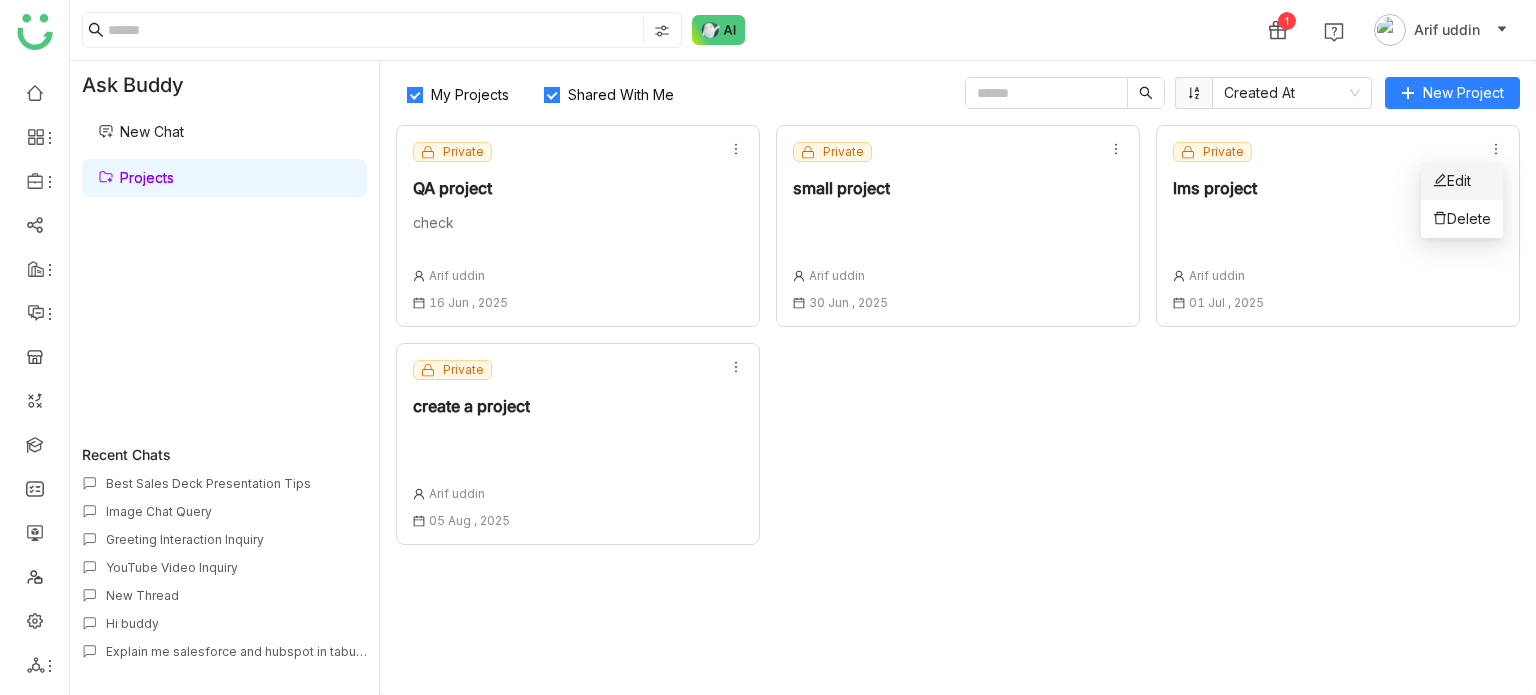 click on "Edit" at bounding box center (1462, 181) 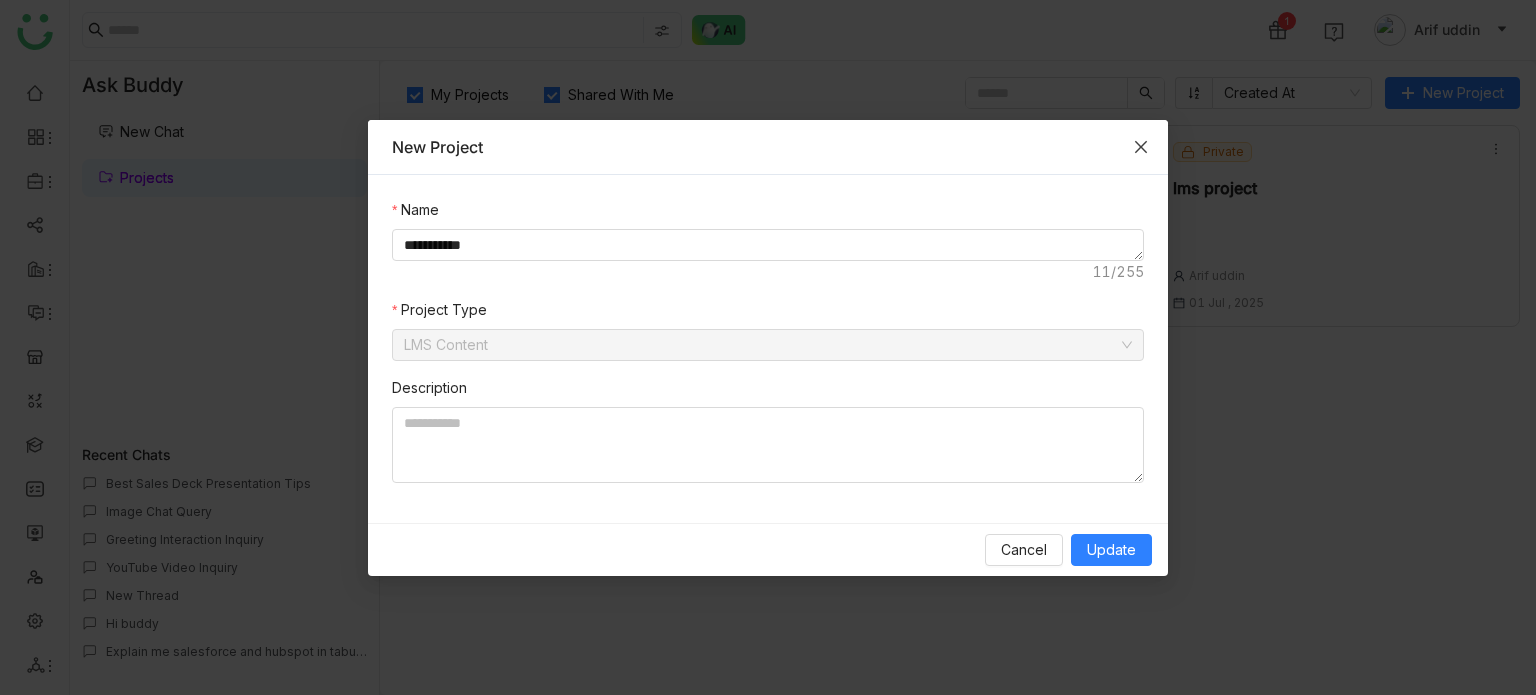 click at bounding box center [1141, 147] 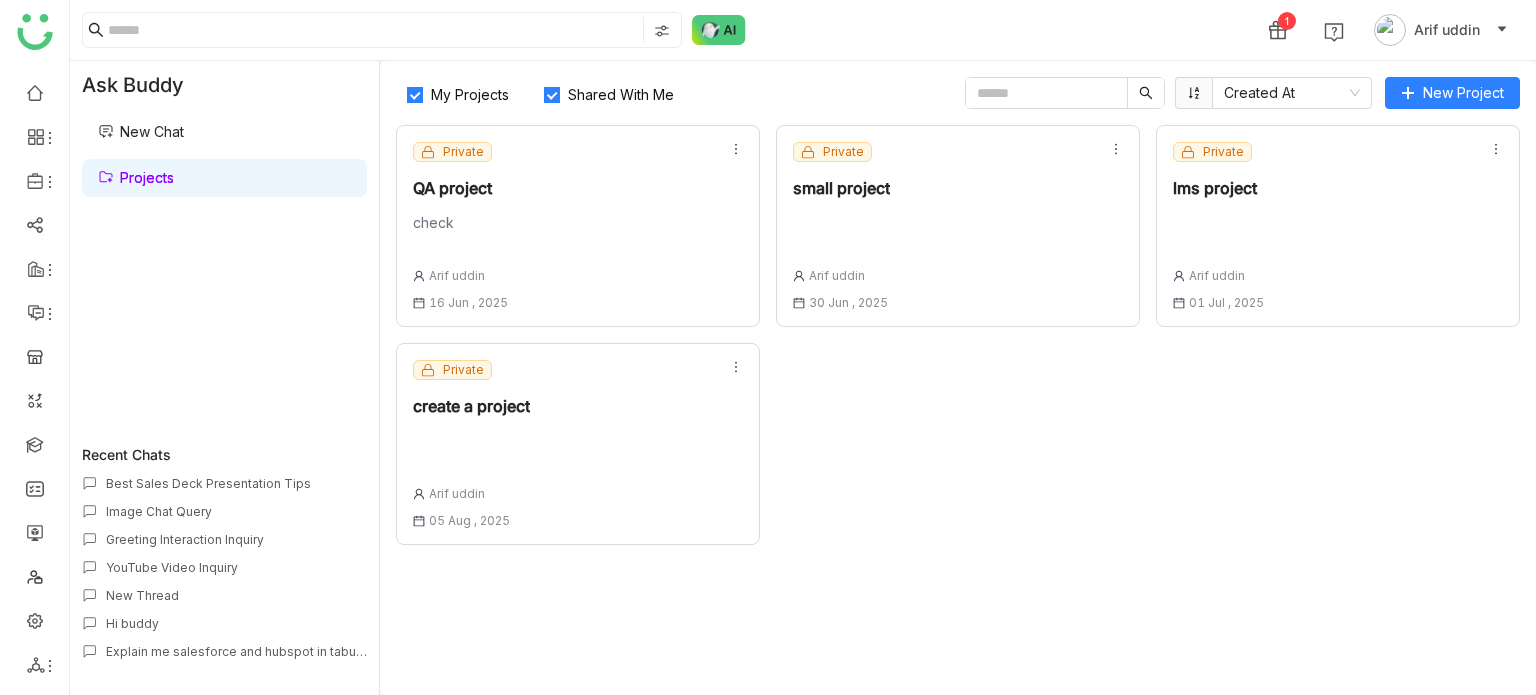 click on "Private  QA project   check [FIRST] [LAST] [DATE] , [TIME]
Private  small project  [FIRST] [LAST] [DATE] , [TIME]
Private  lms project  [FIRST] [LAST] [DATE] , [TIME]
Private  create a project  [FIRST] [LAST] [DATE] , [TIME]" 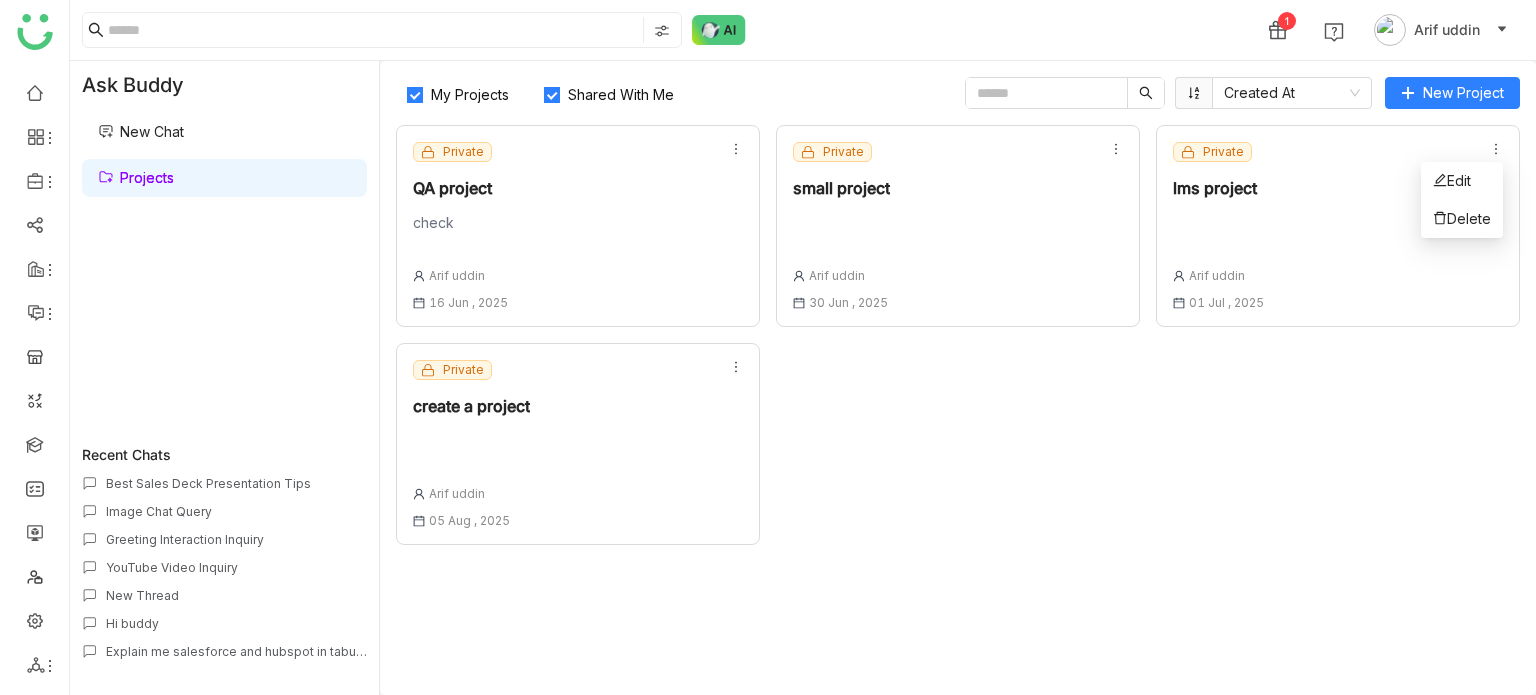 click 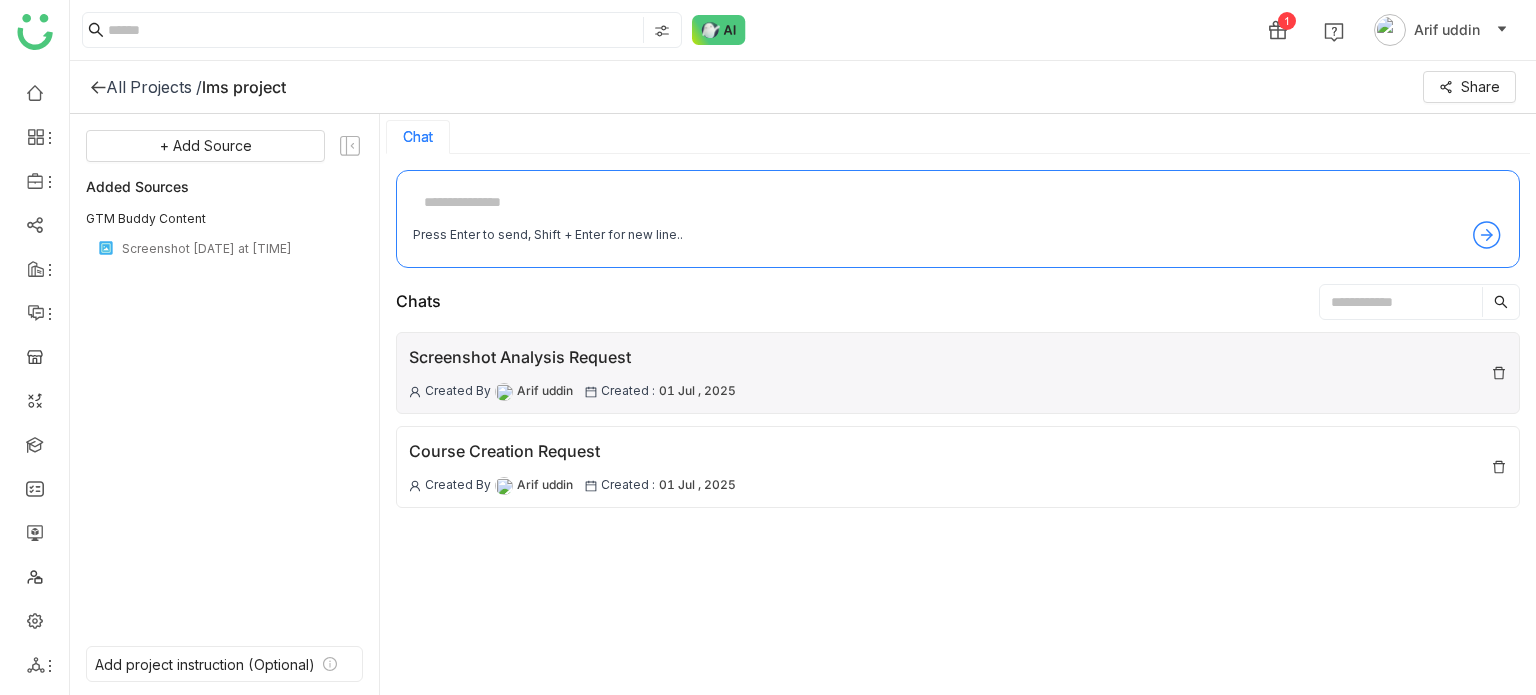 click at bounding box center [1499, 373] 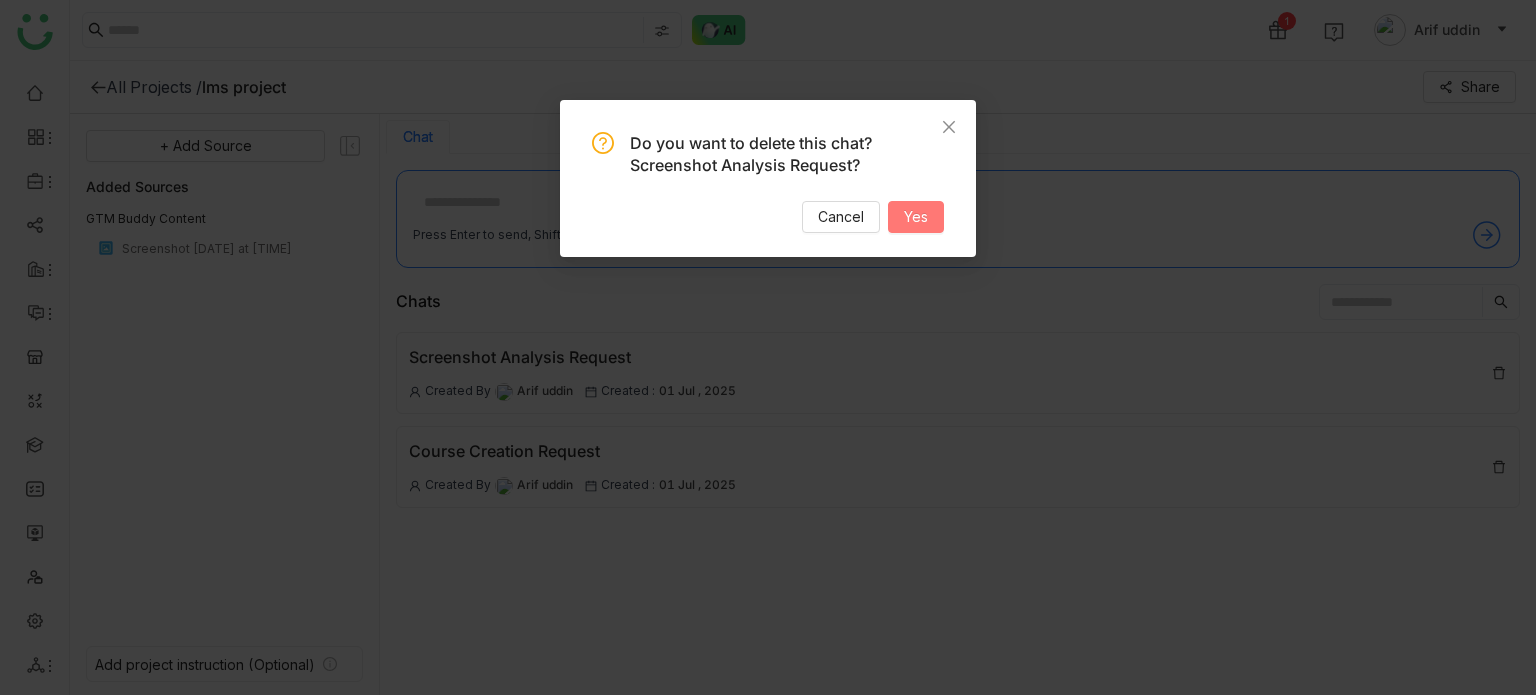 click on "Yes" at bounding box center (916, 217) 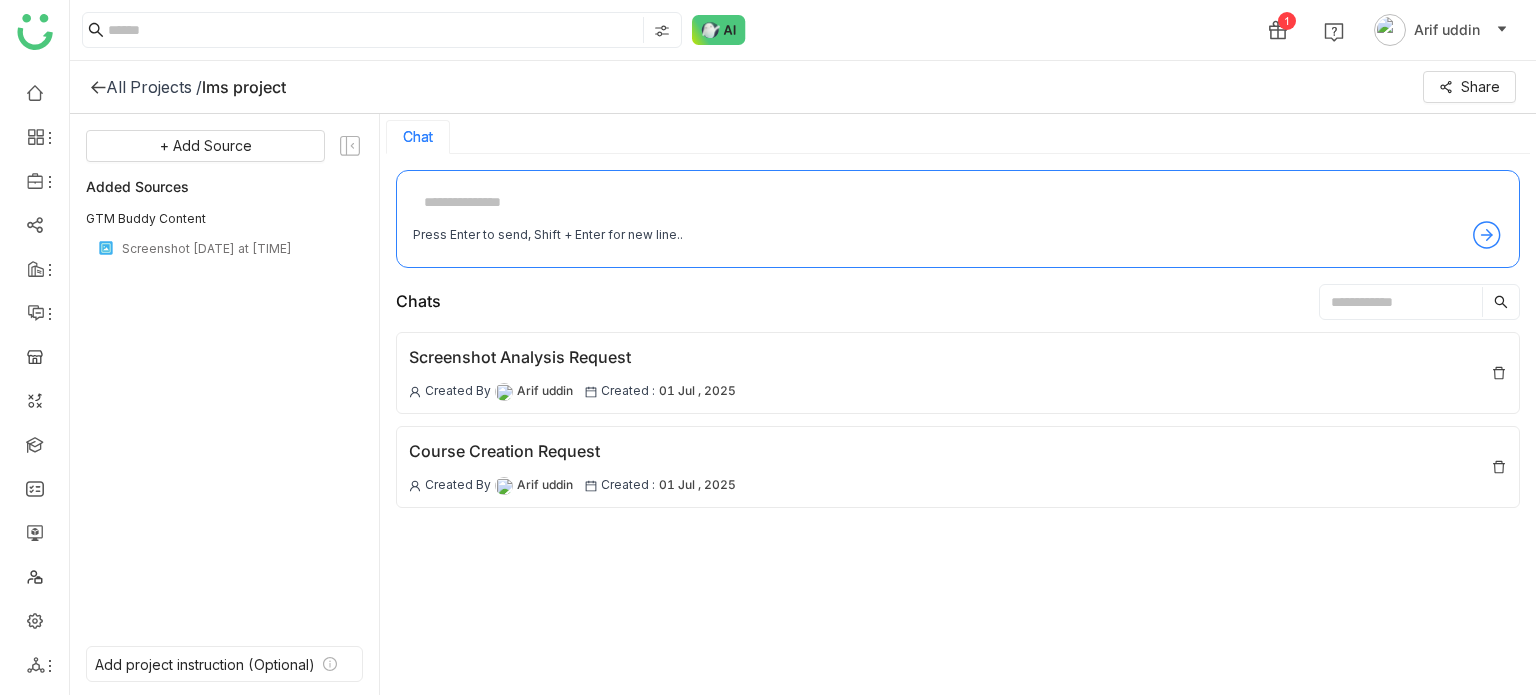 scroll, scrollTop: 3, scrollLeft: 0, axis: vertical 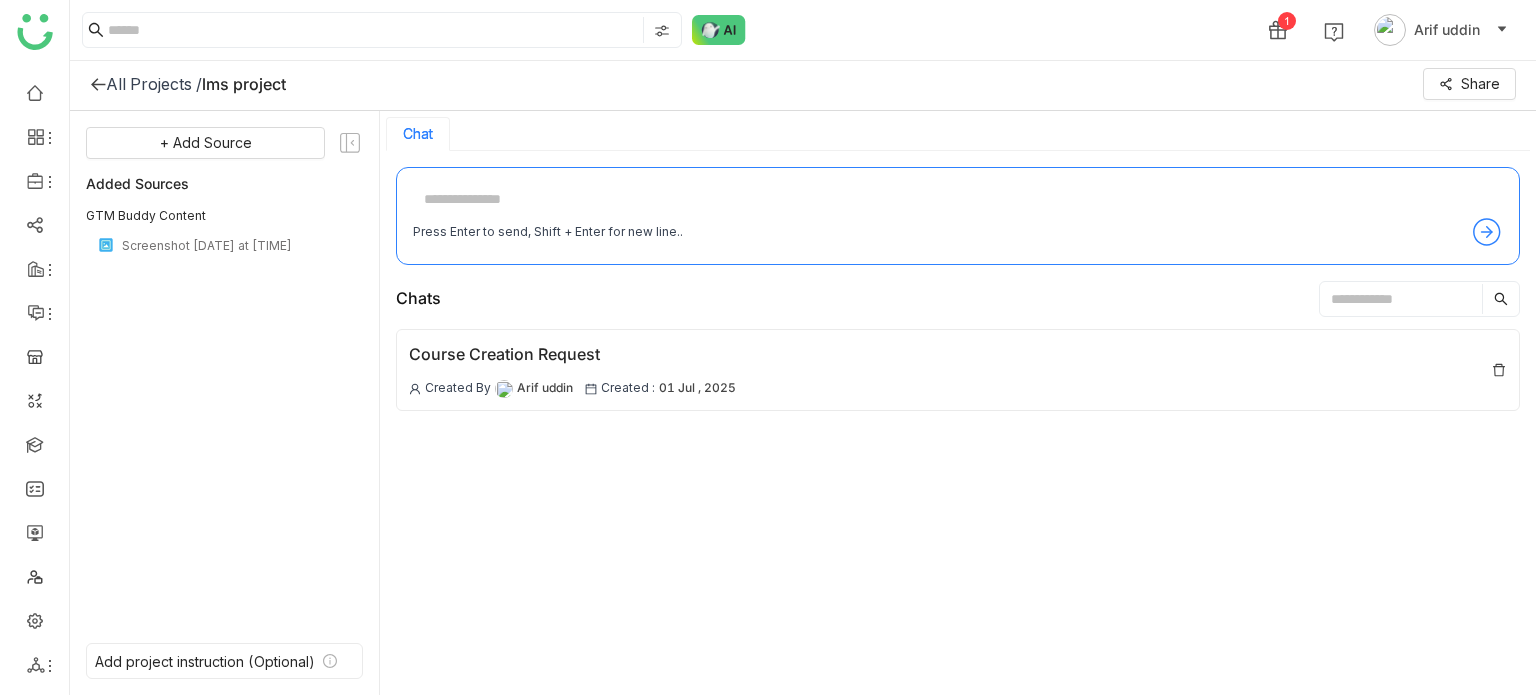 click 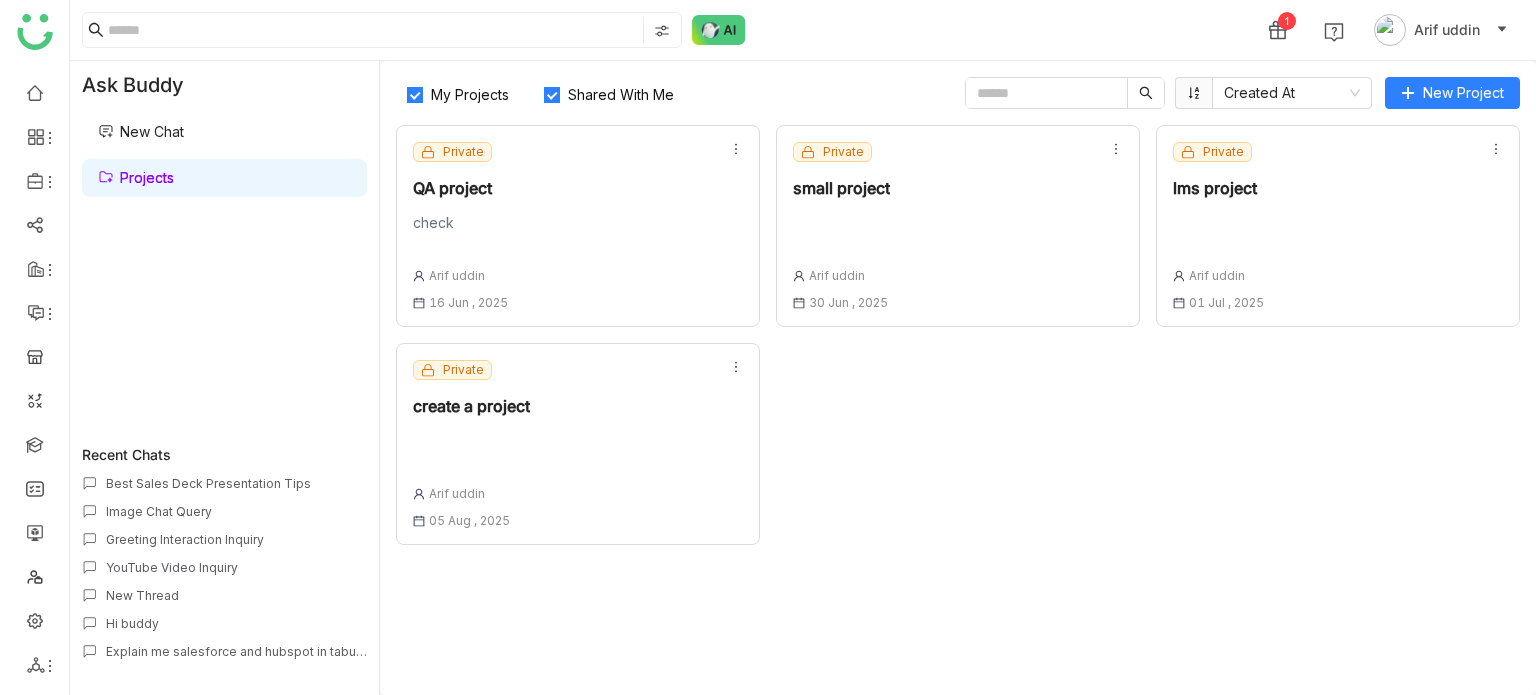 click 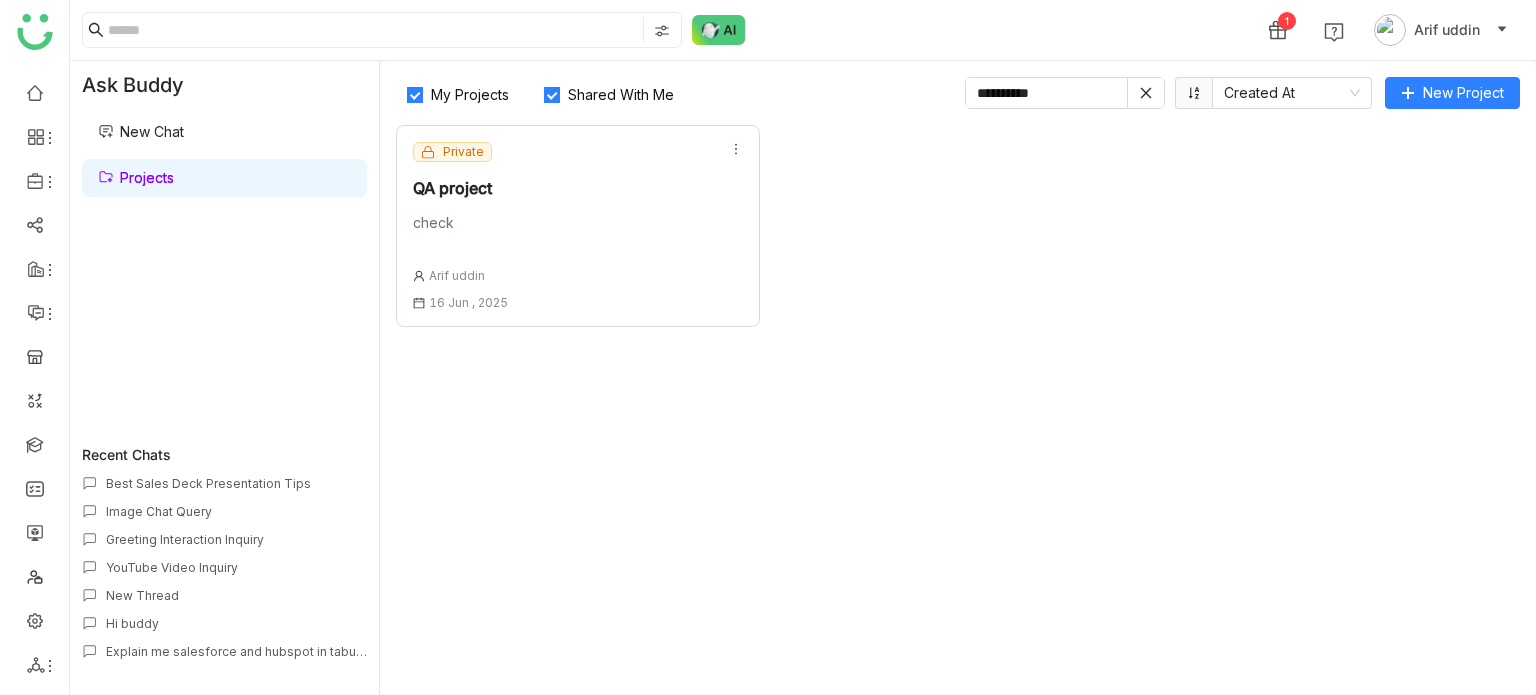 type on "**********" 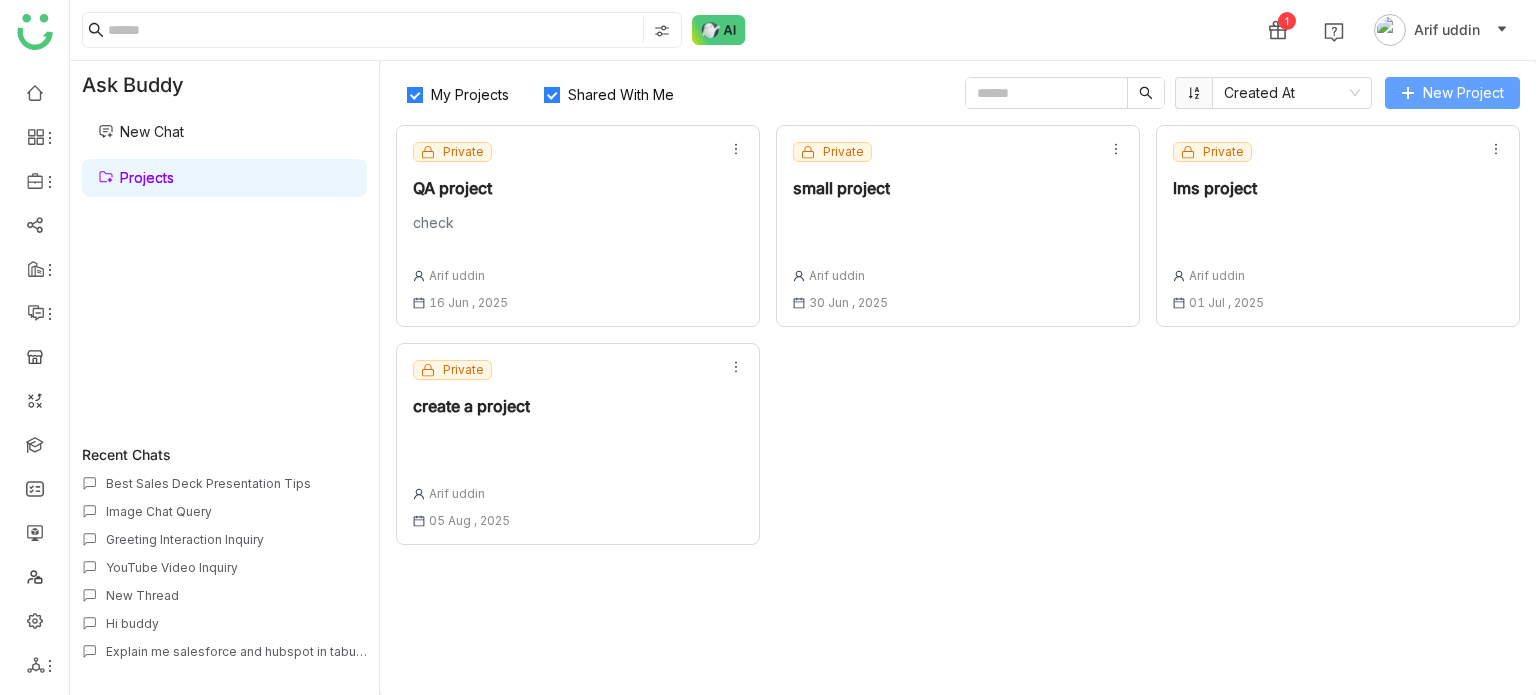 click on "New Project" 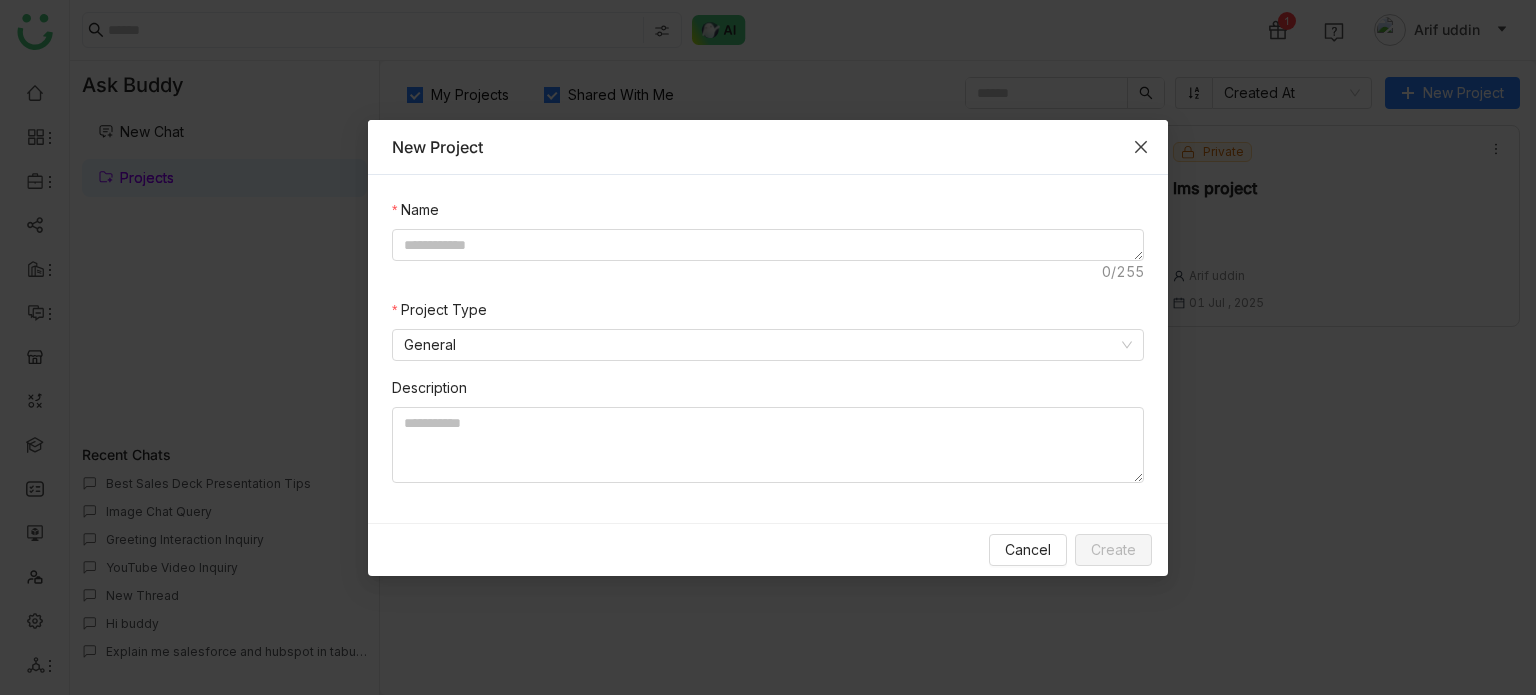 click 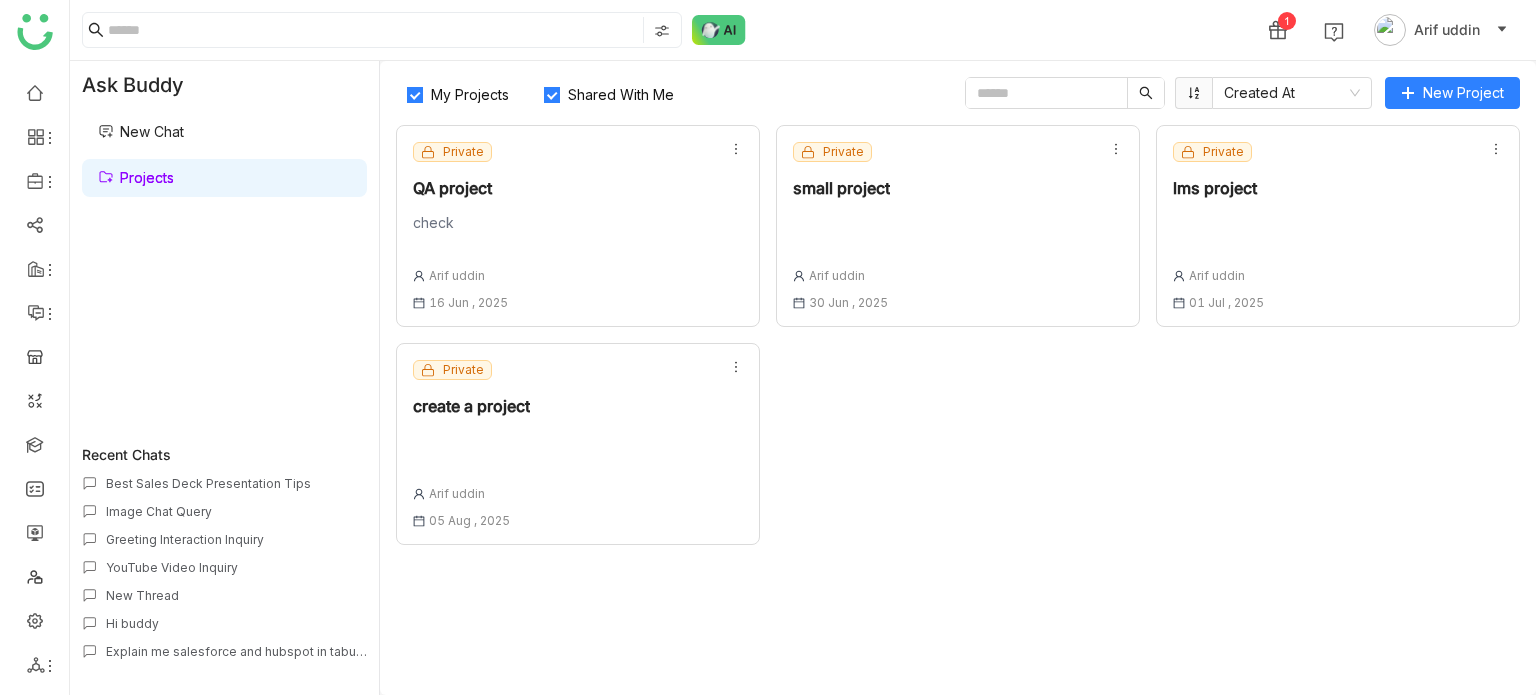 click on "create a project" 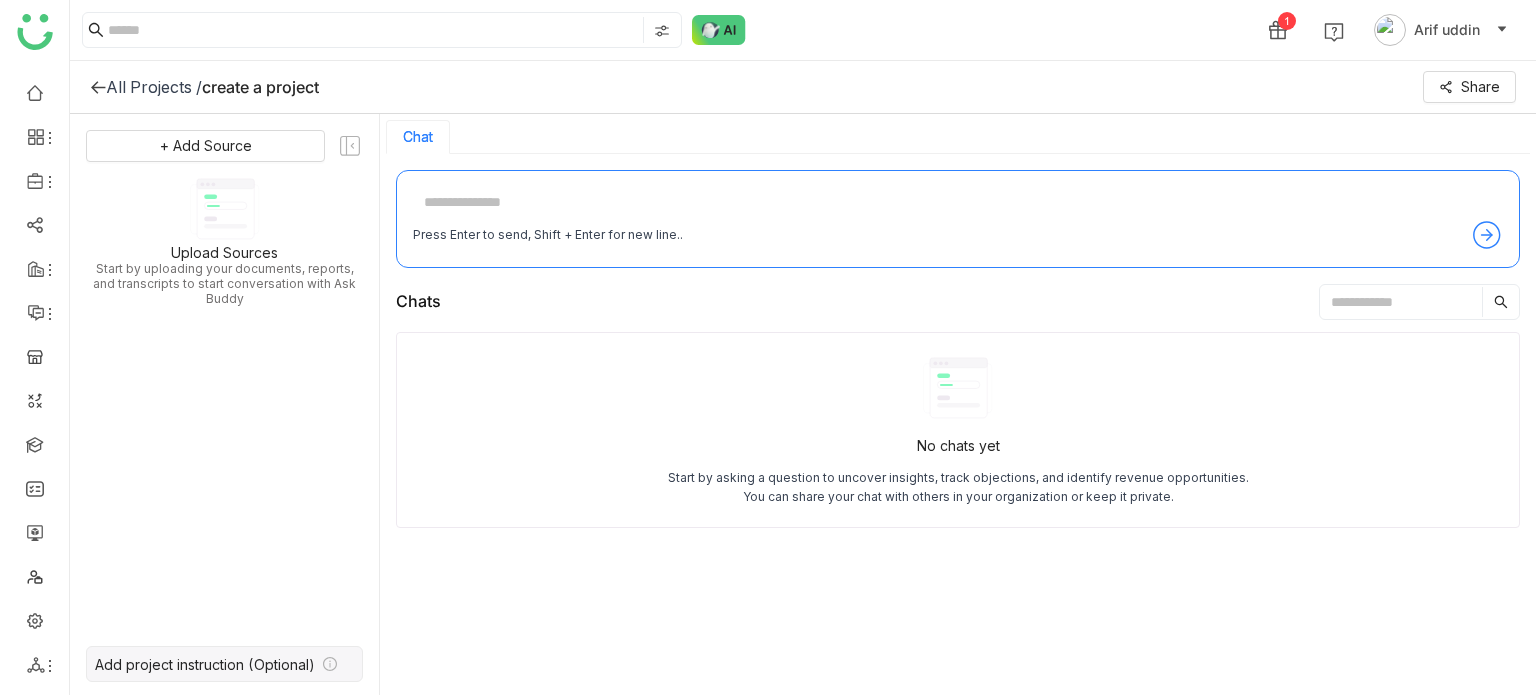 click on "Add project instruction (Optional)" 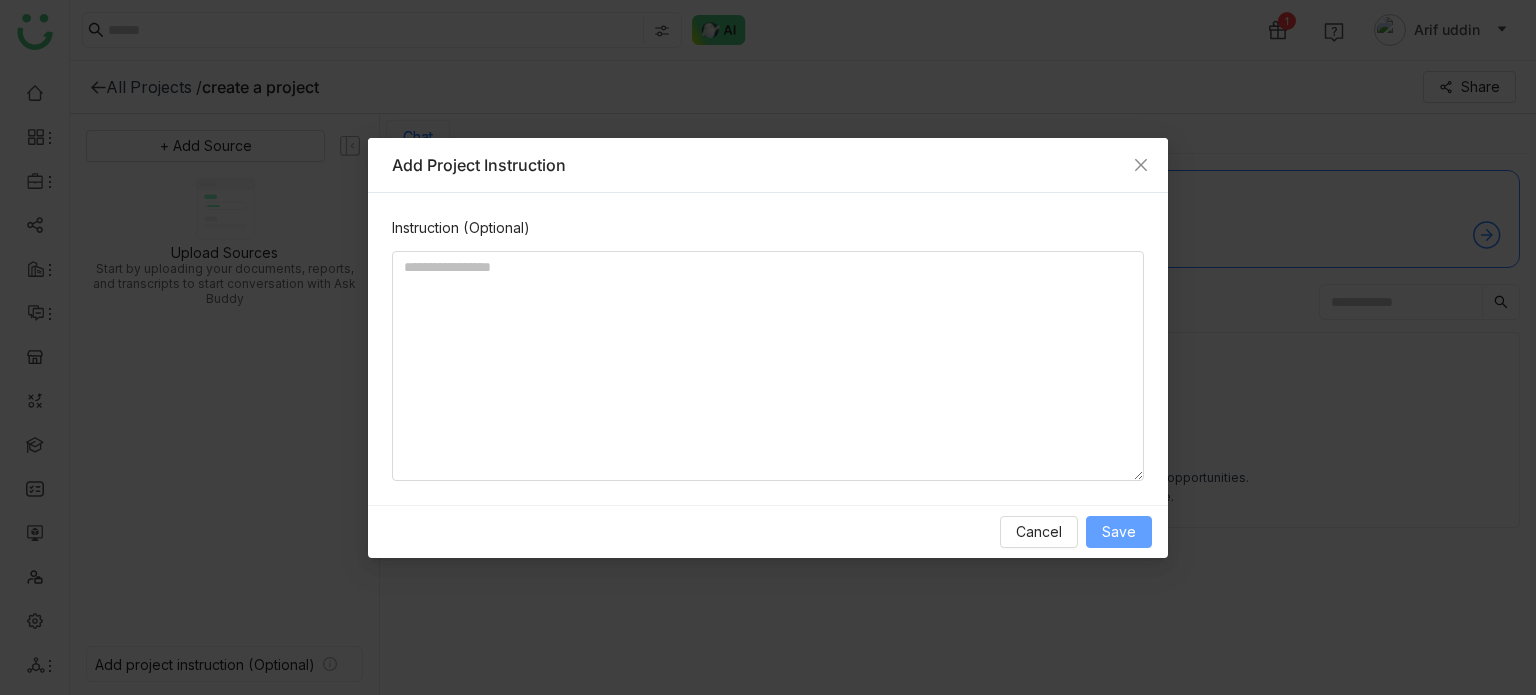 click on "Save" at bounding box center [1119, 532] 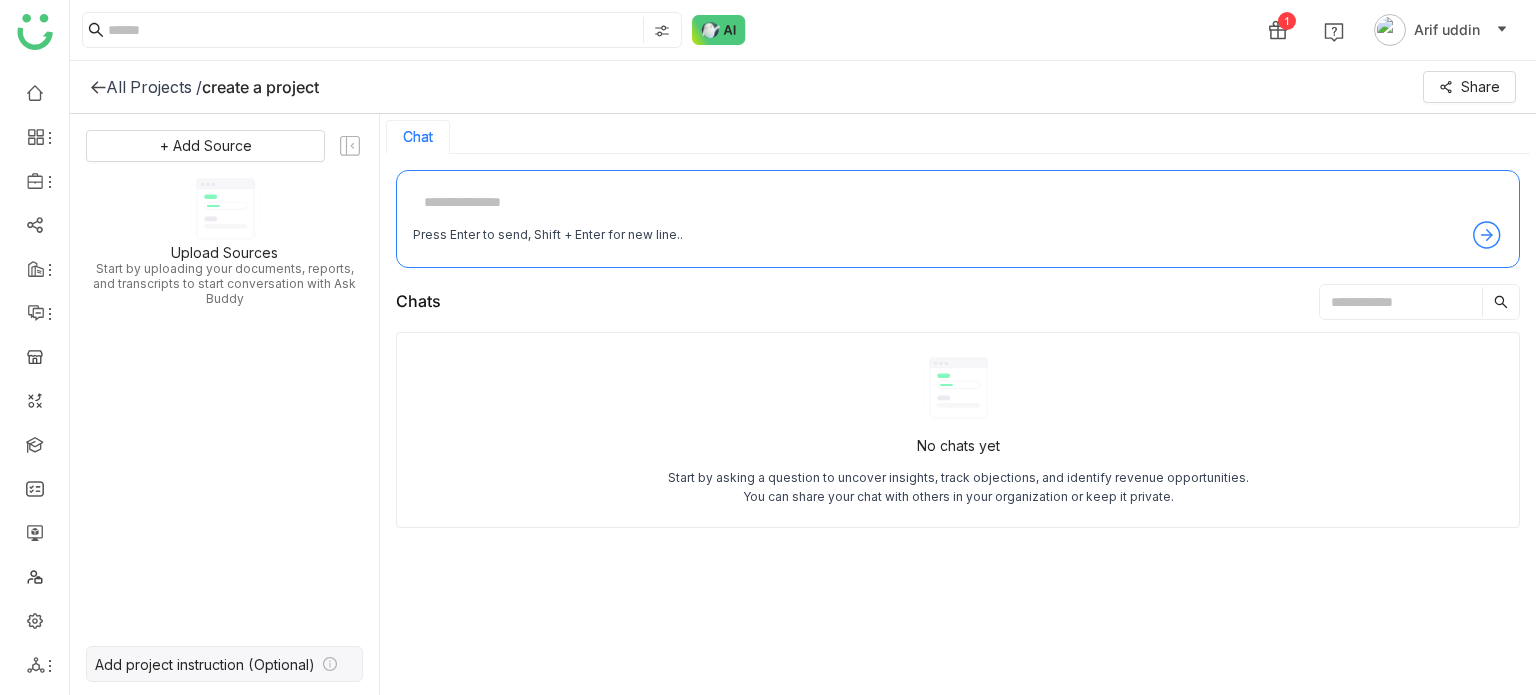 click on "Add project instruction (Optional)" 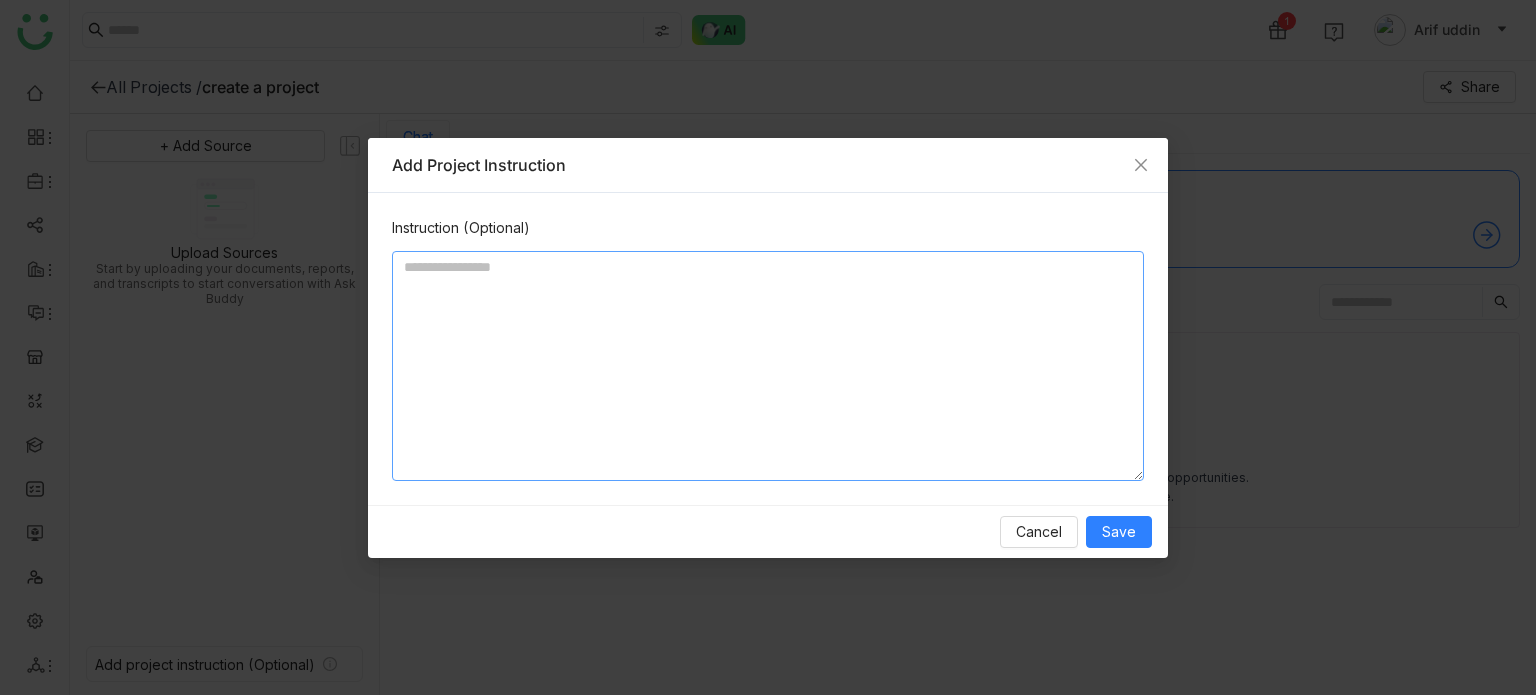 click at bounding box center (768, 366) 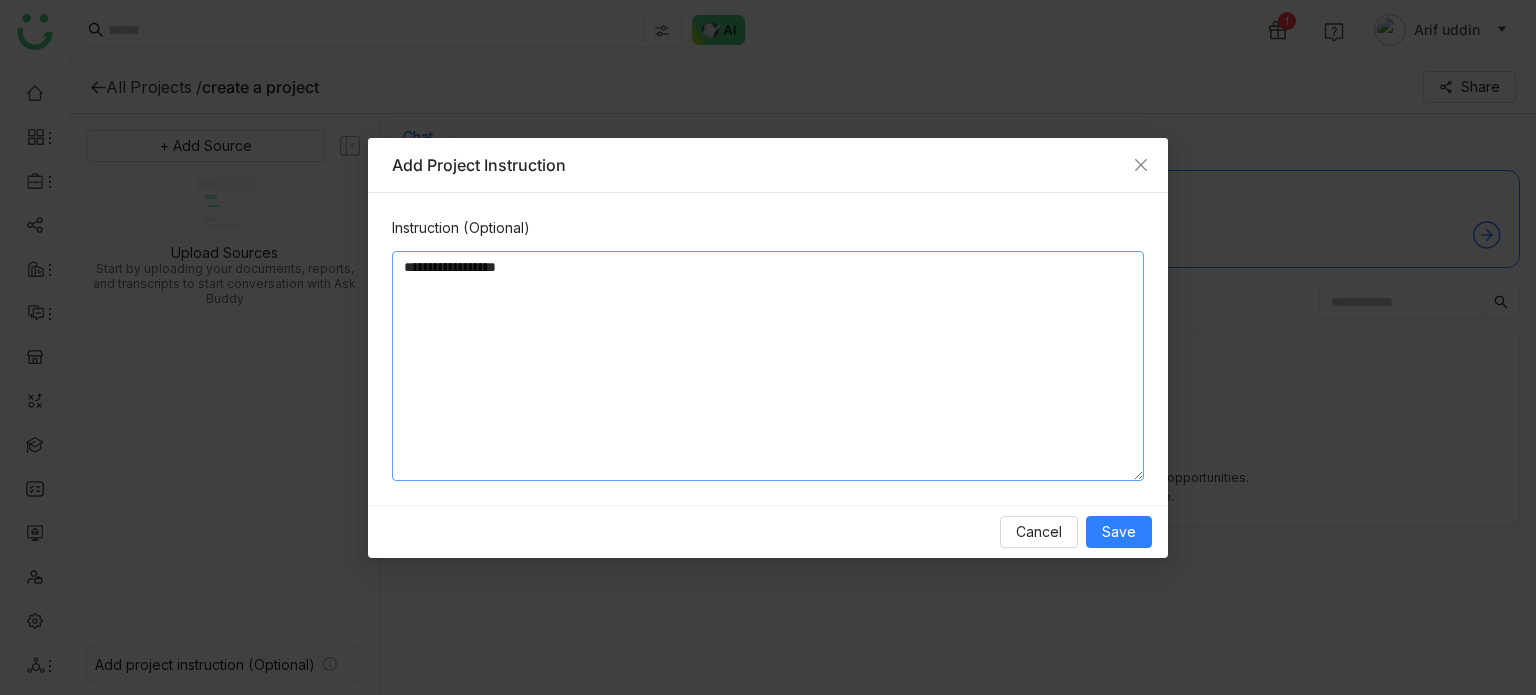 type on "**********" 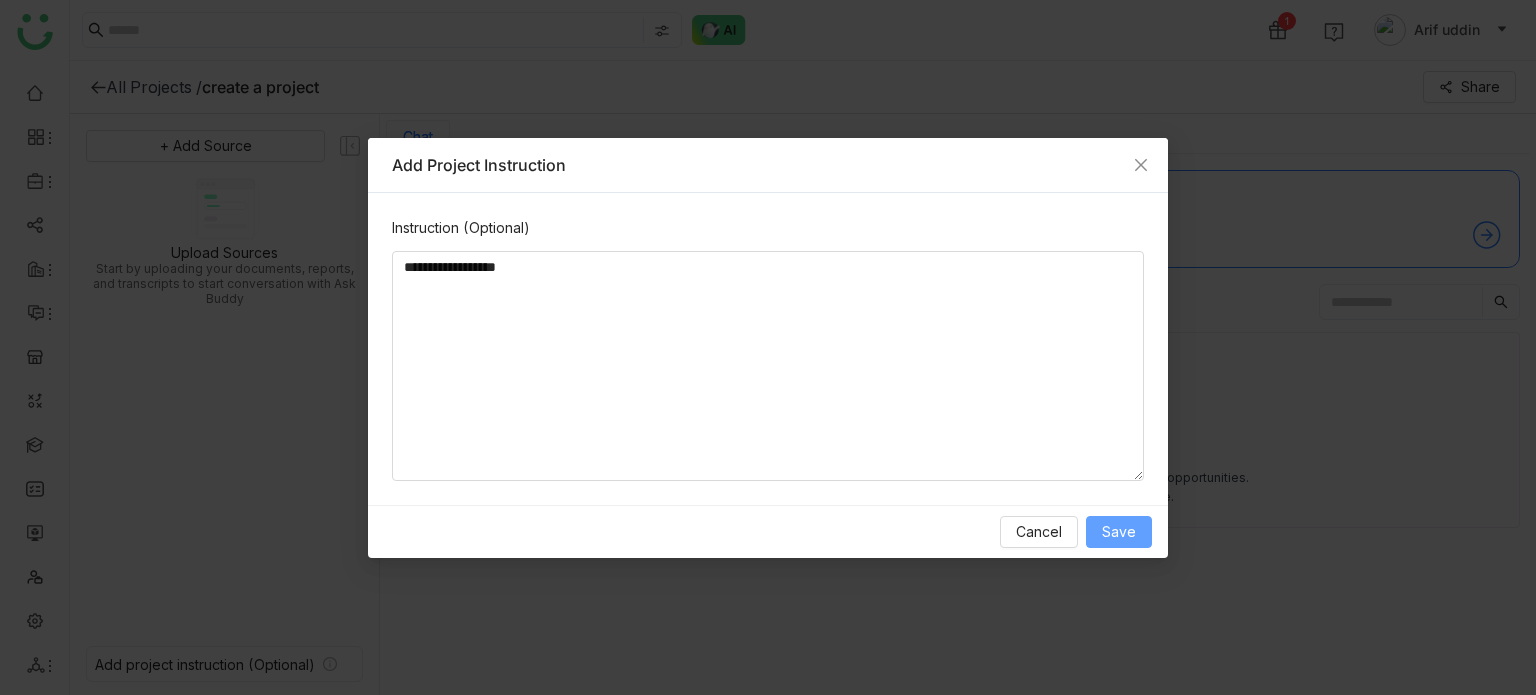 click on "Save" at bounding box center (1119, 532) 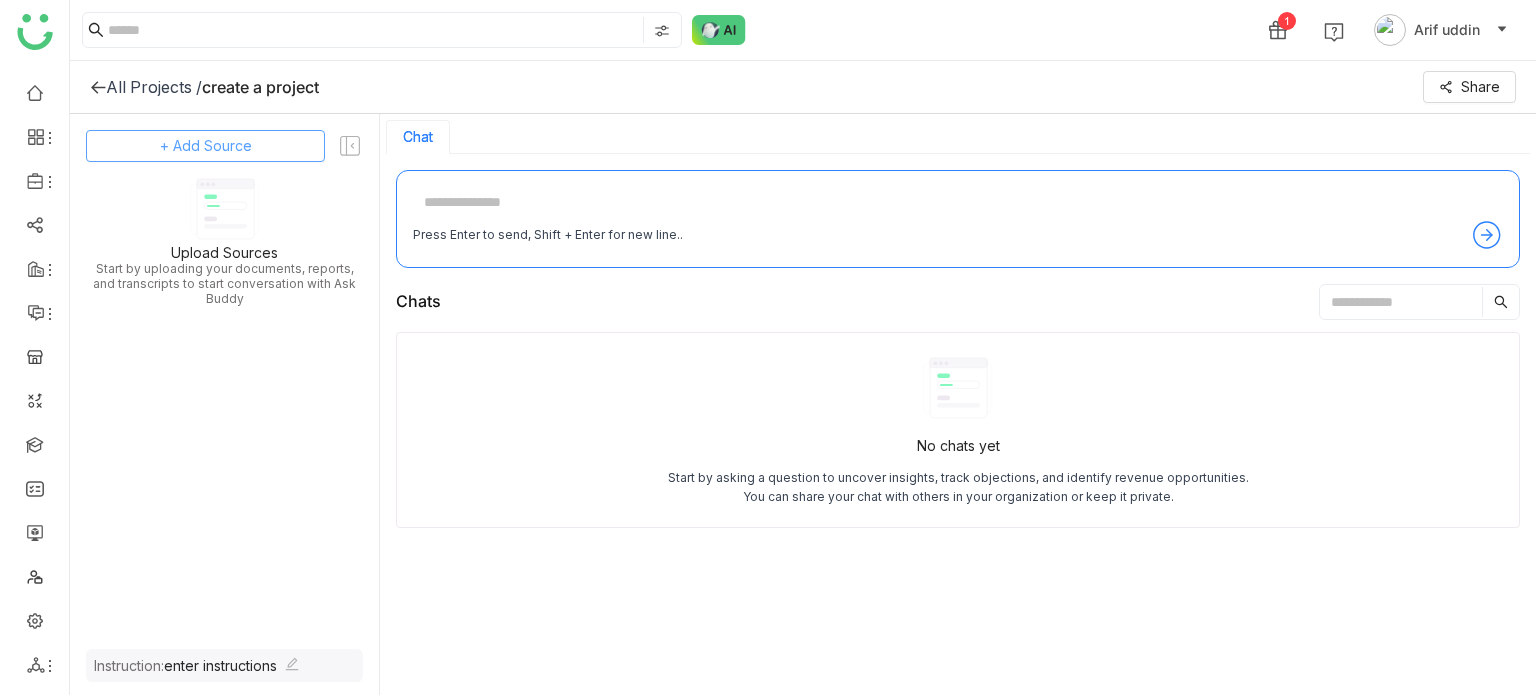 click on "+ Add Source" 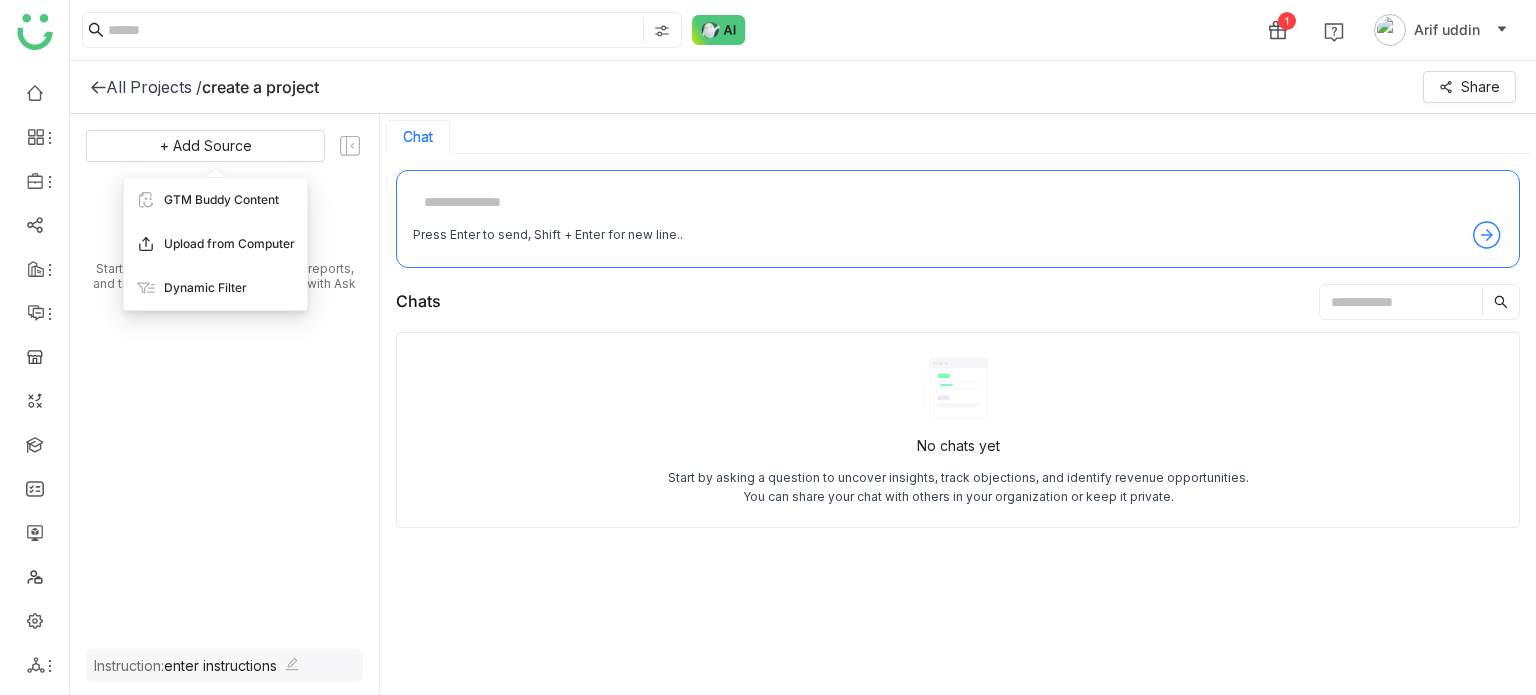 click on "Upload from Computer" at bounding box center (229, 244) 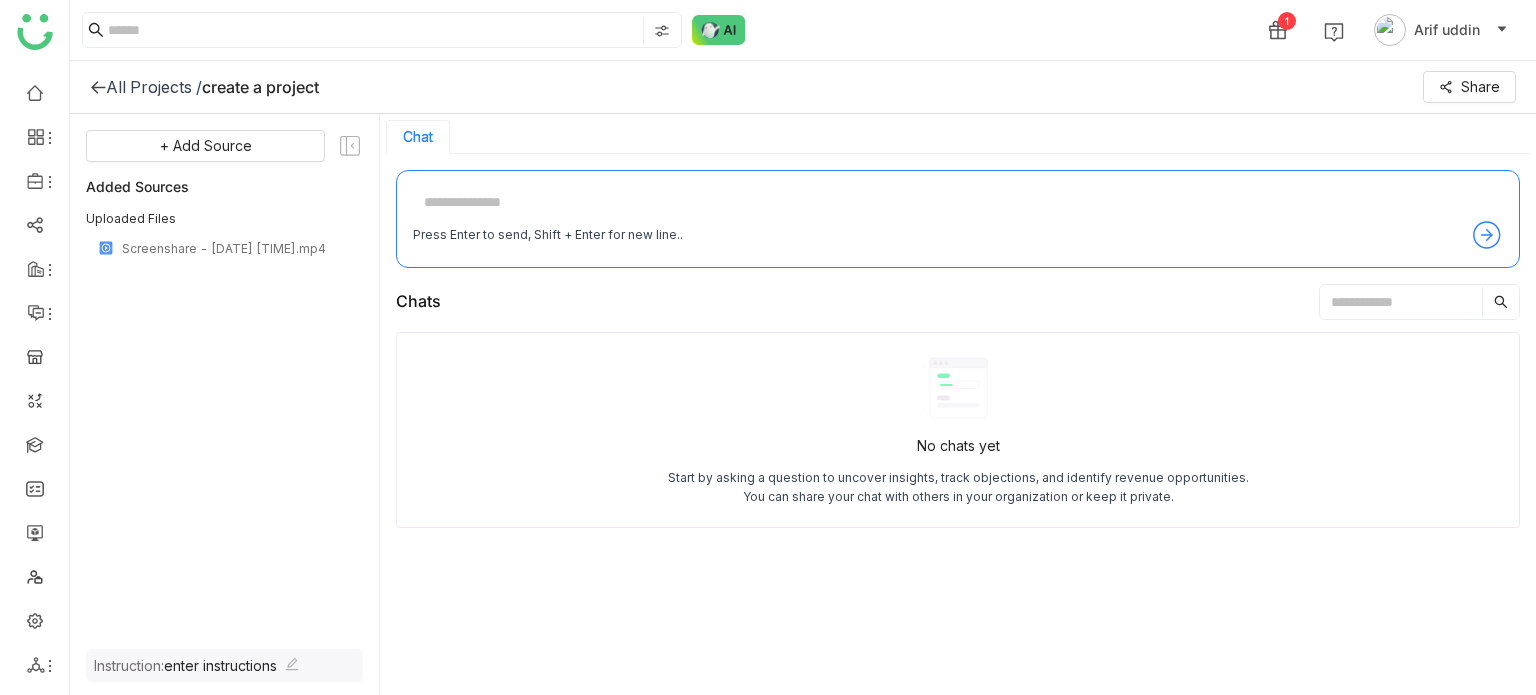 click at bounding box center [958, 203] 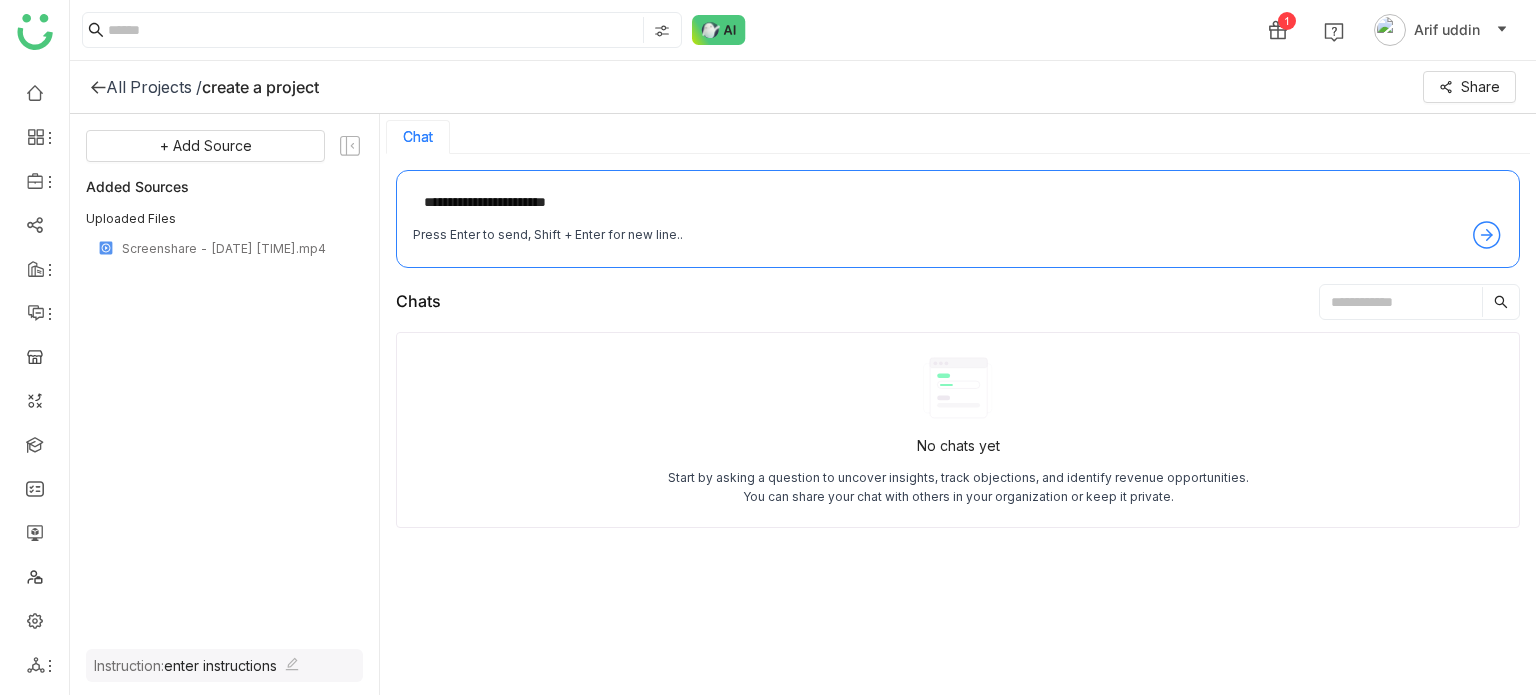type on "**********" 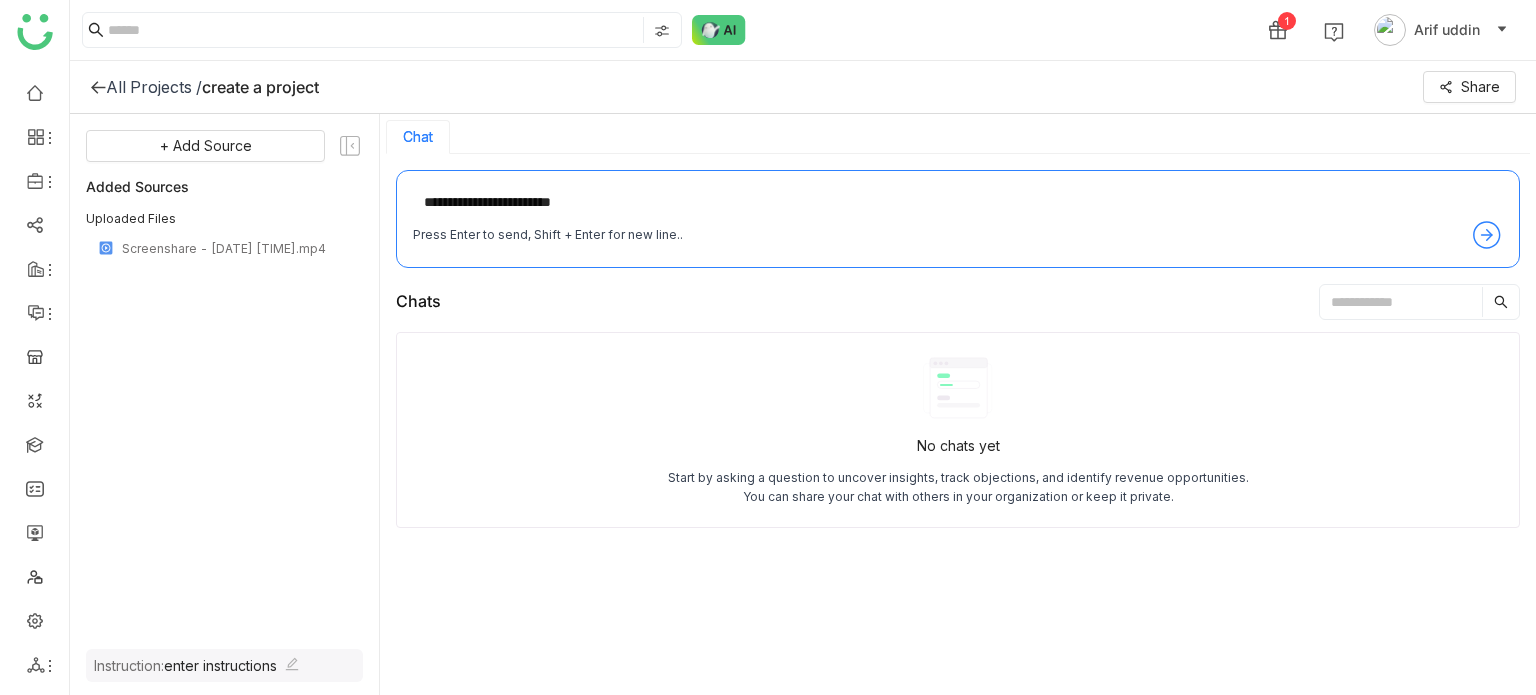 type 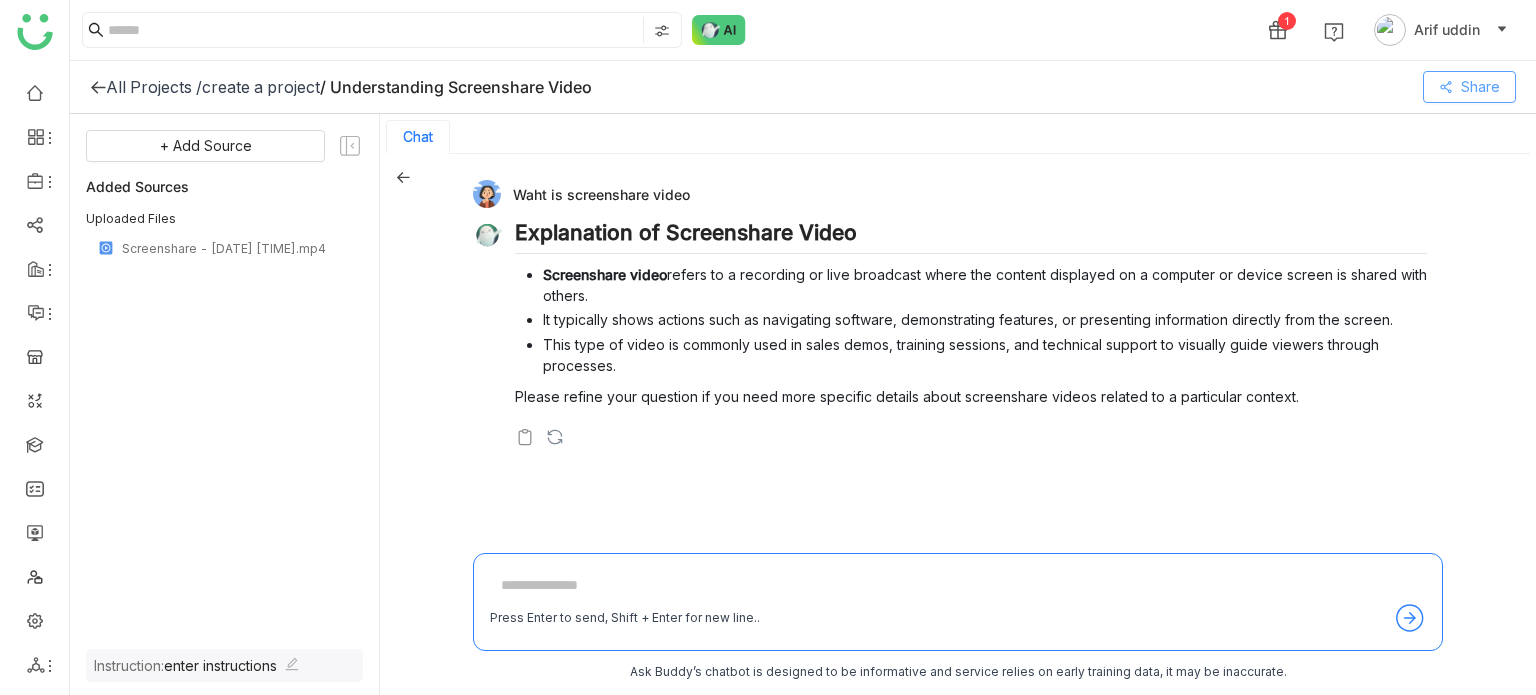 click on "Share" 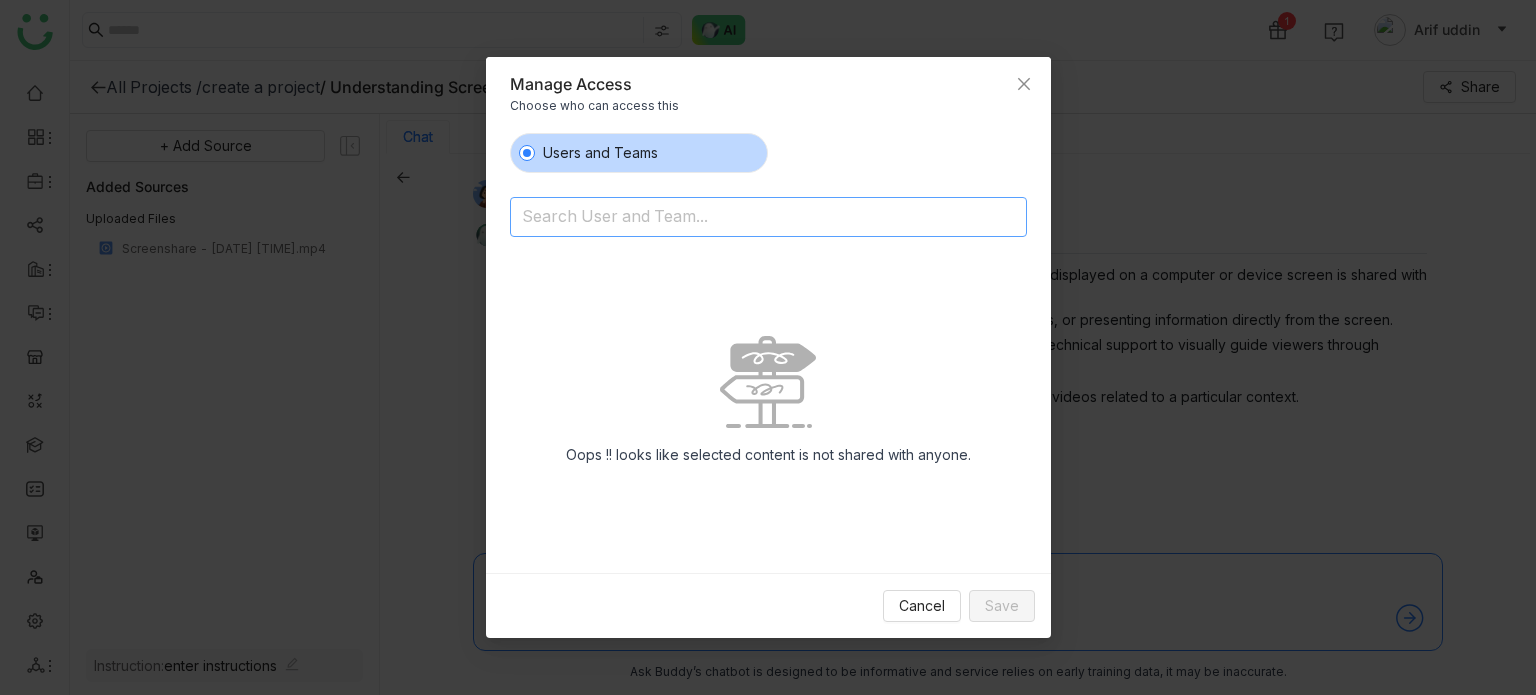 click at bounding box center [717, 219] 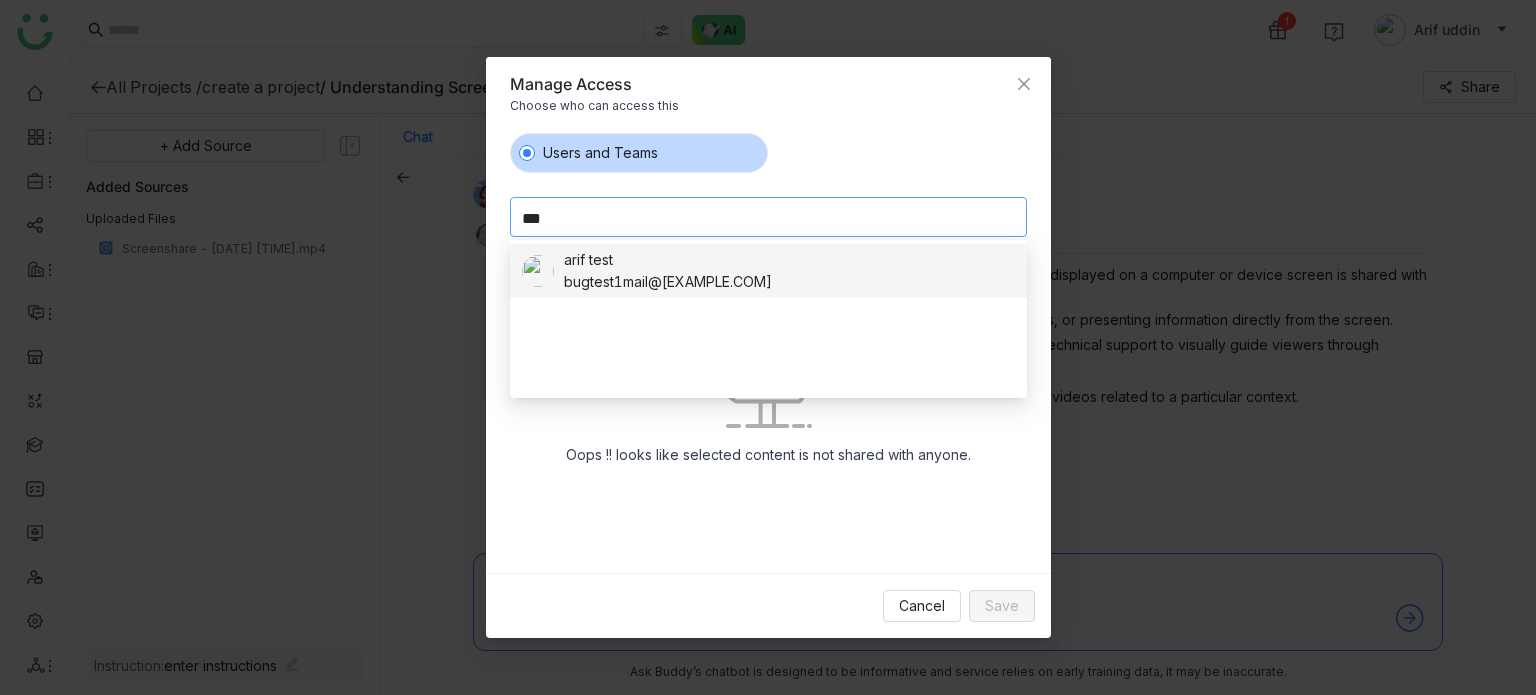 type on "***" 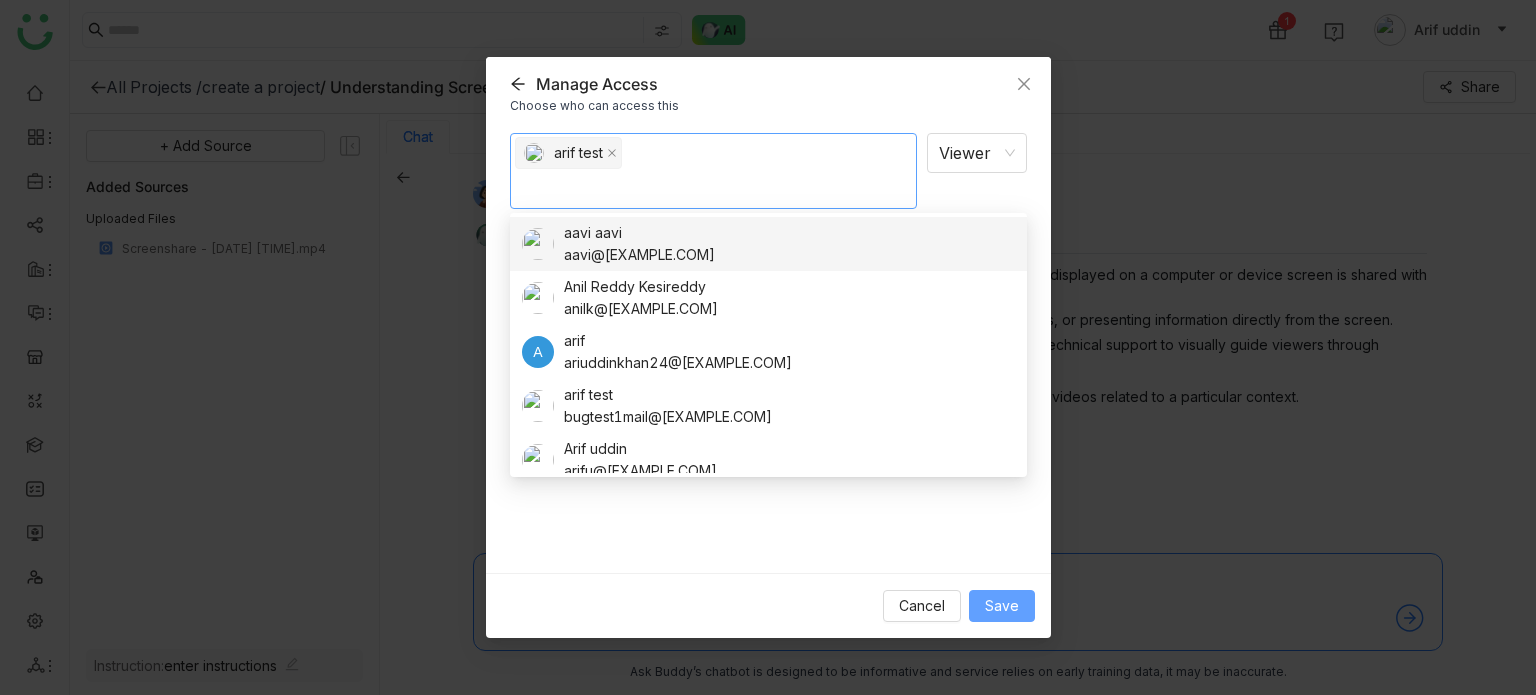 click on "Save" at bounding box center [1002, 606] 